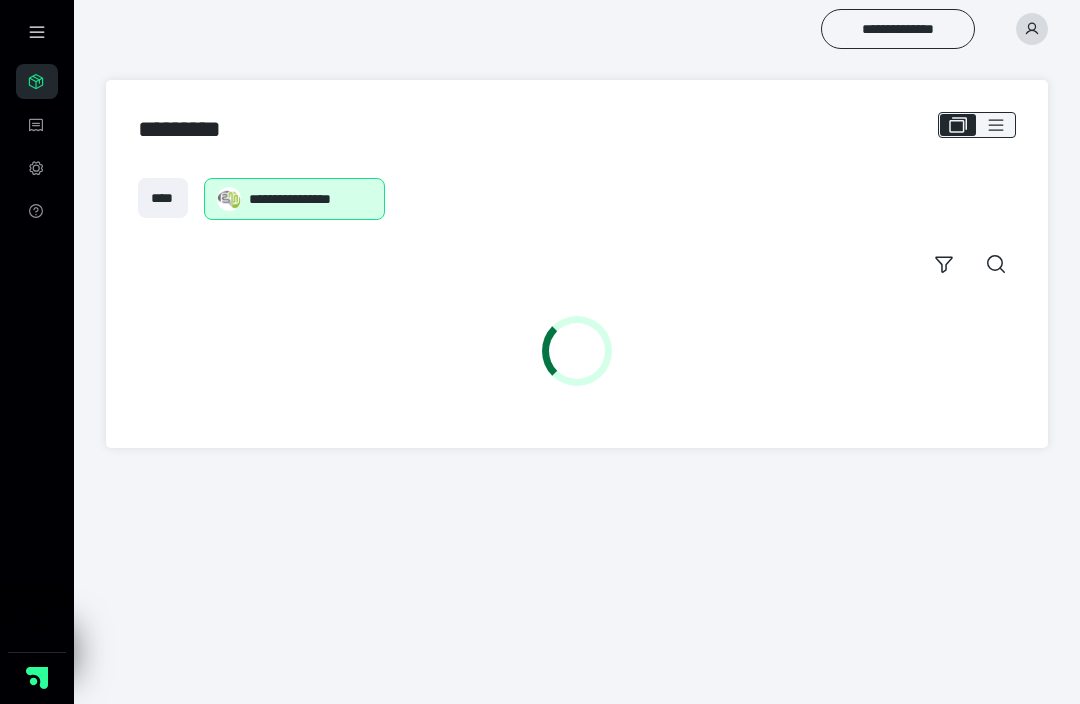 scroll, scrollTop: 0, scrollLeft: 0, axis: both 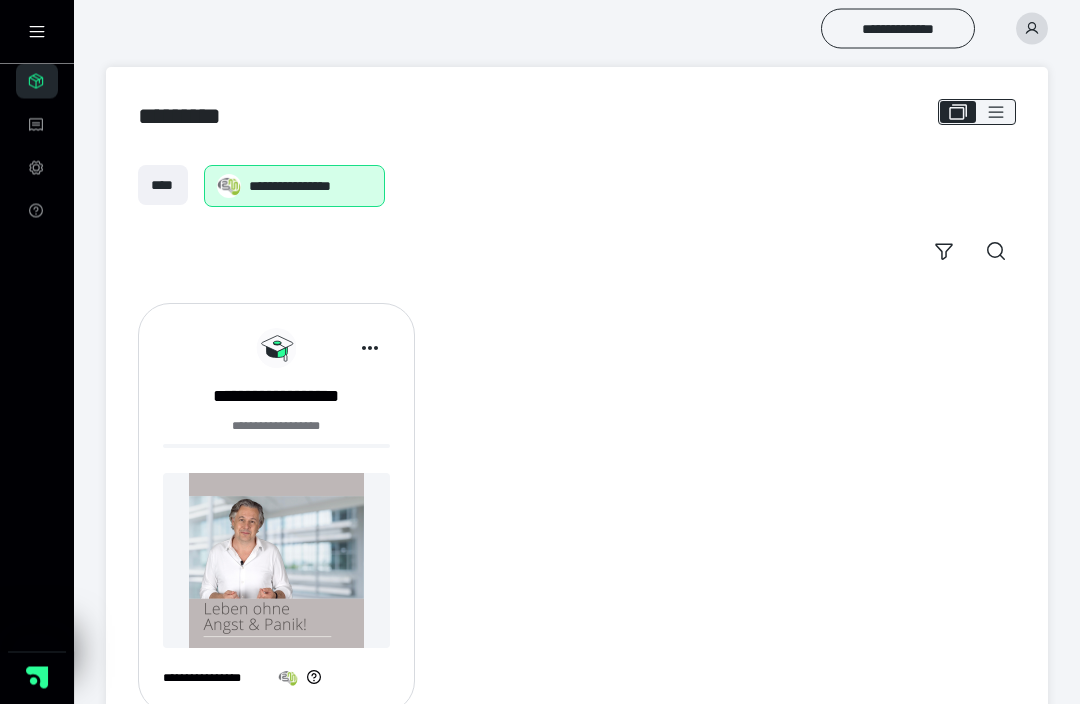 click at bounding box center [276, 561] 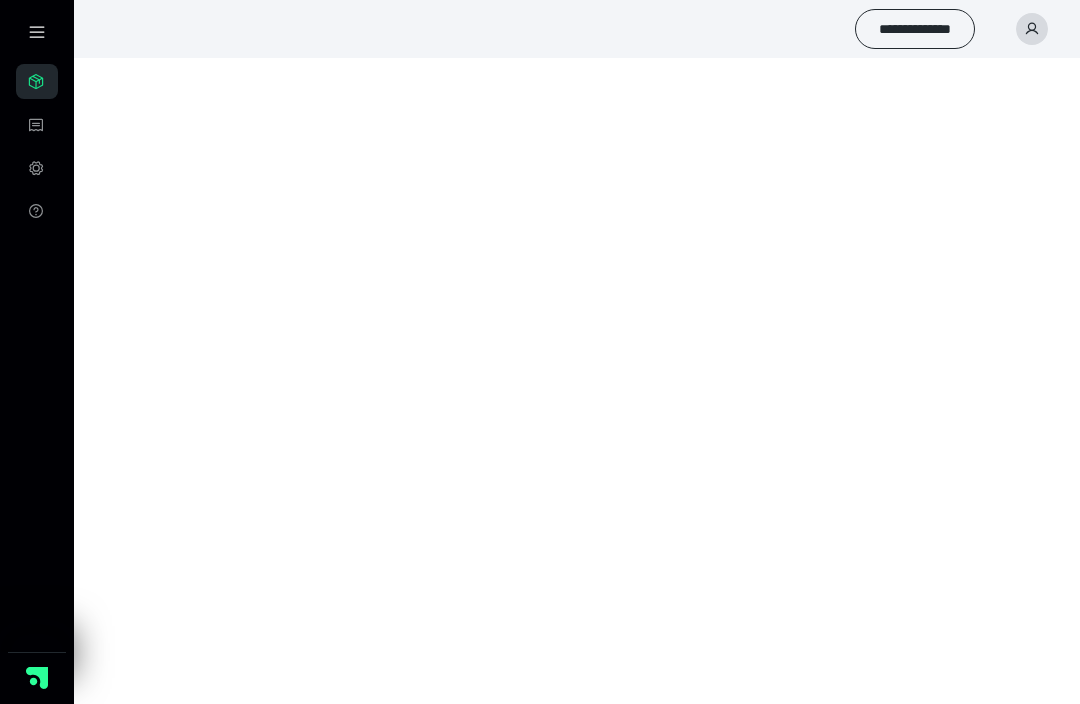 scroll, scrollTop: 0, scrollLeft: 0, axis: both 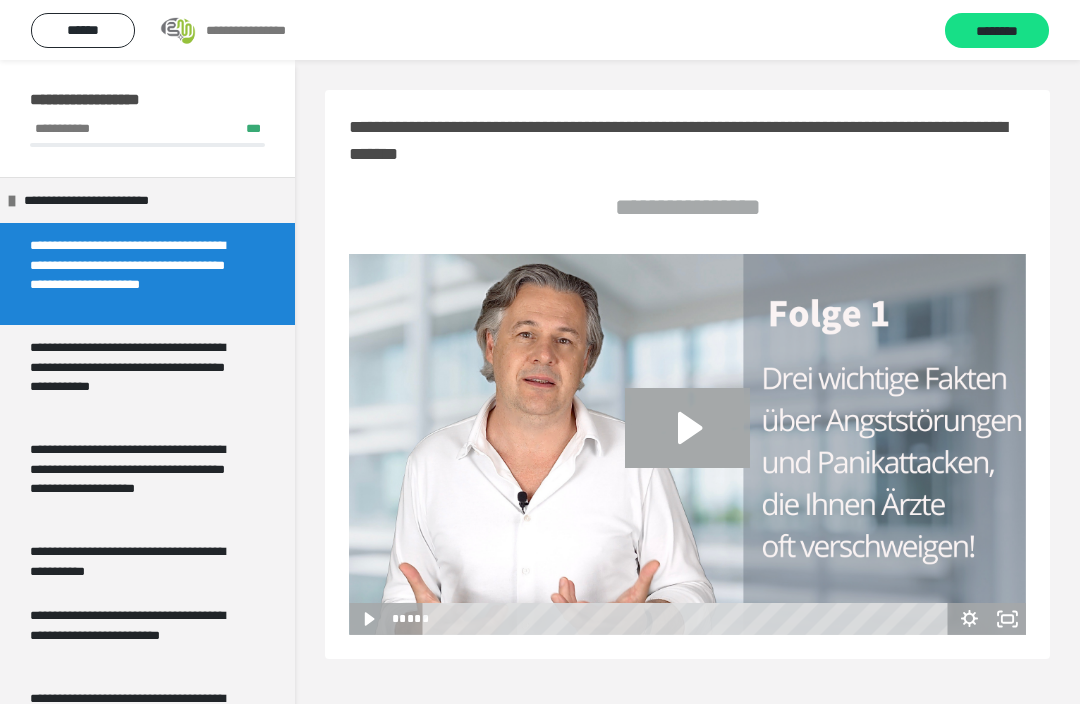 click on "**********" at bounding box center (139, 561) 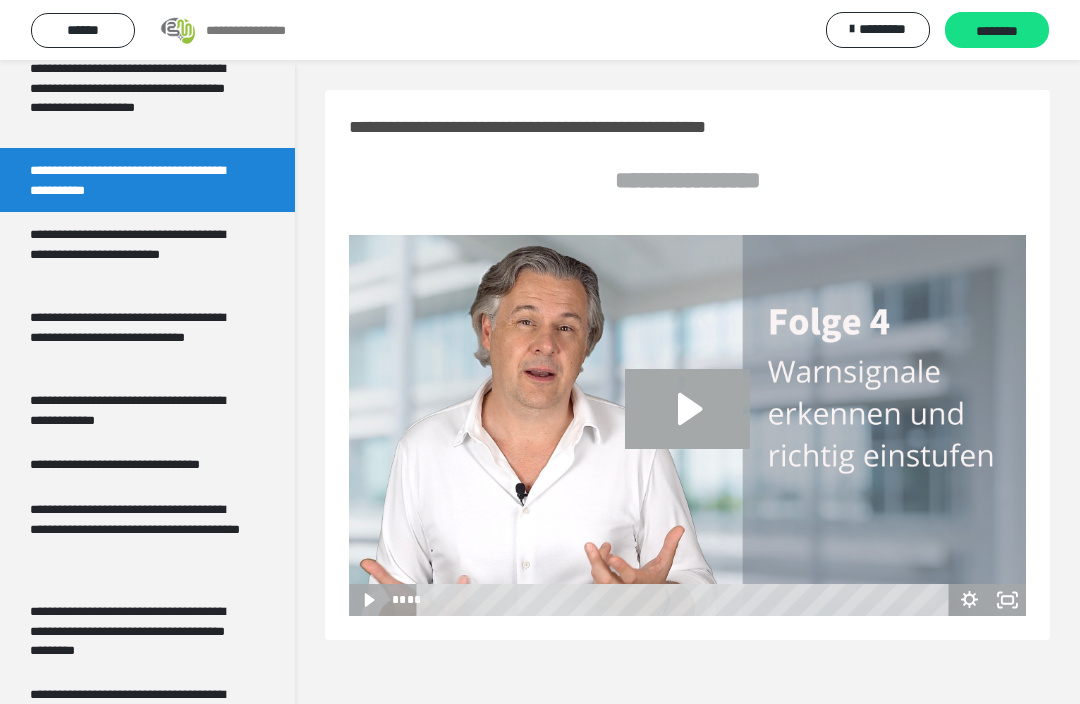scroll, scrollTop: 370, scrollLeft: 0, axis: vertical 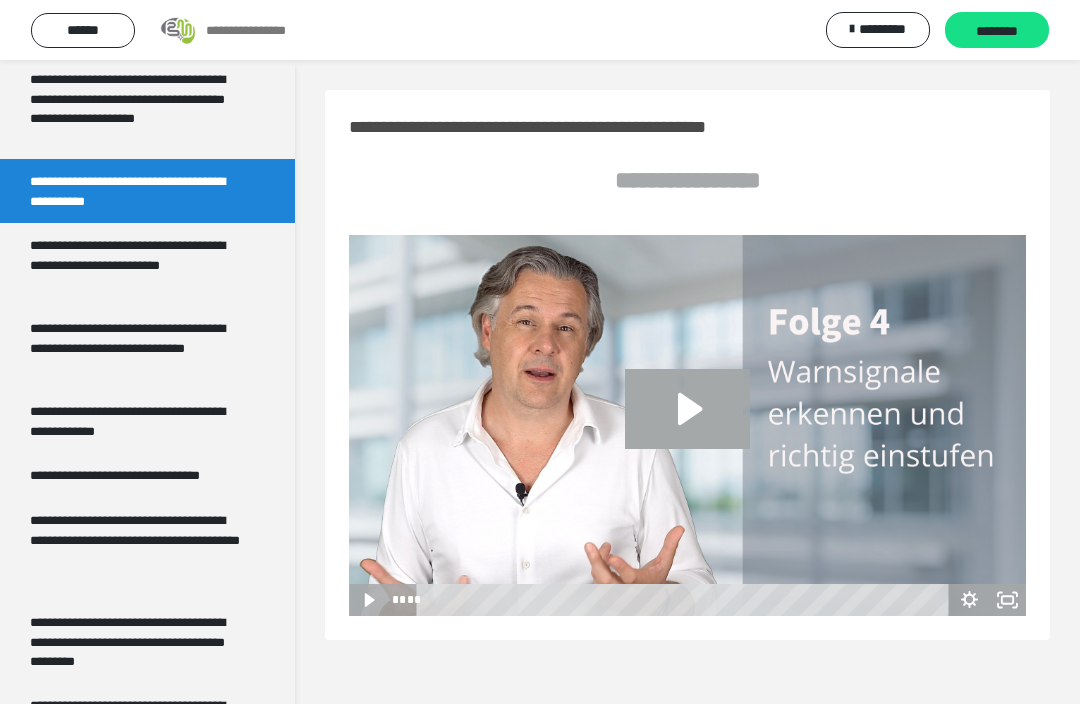 click 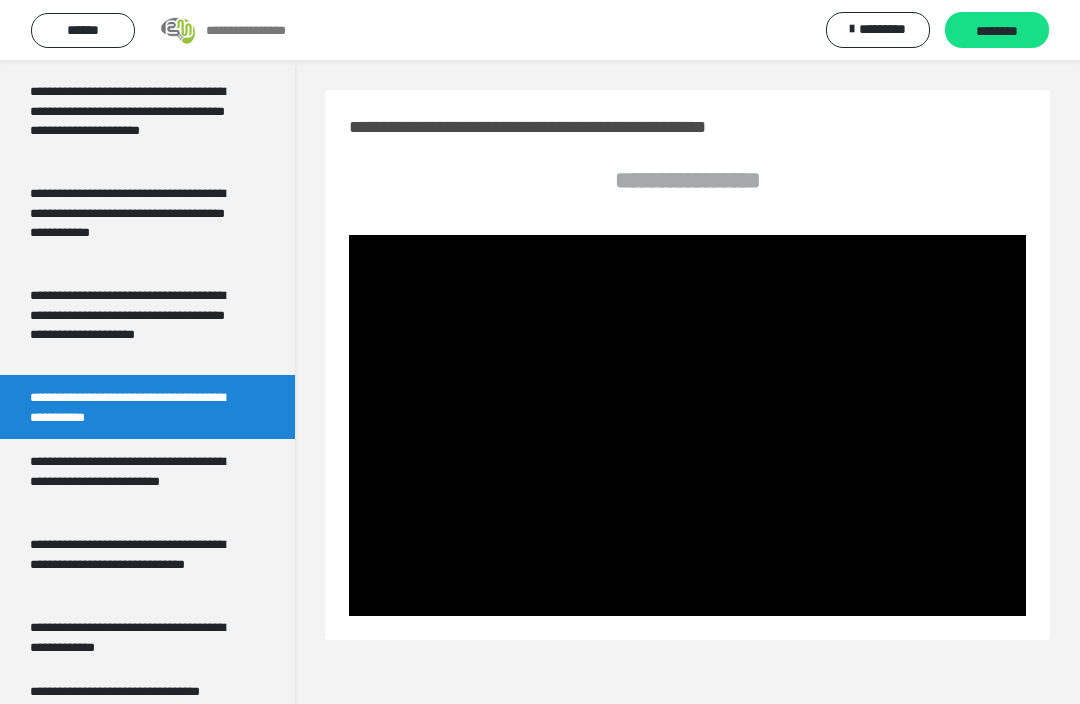 scroll, scrollTop: 153, scrollLeft: 0, axis: vertical 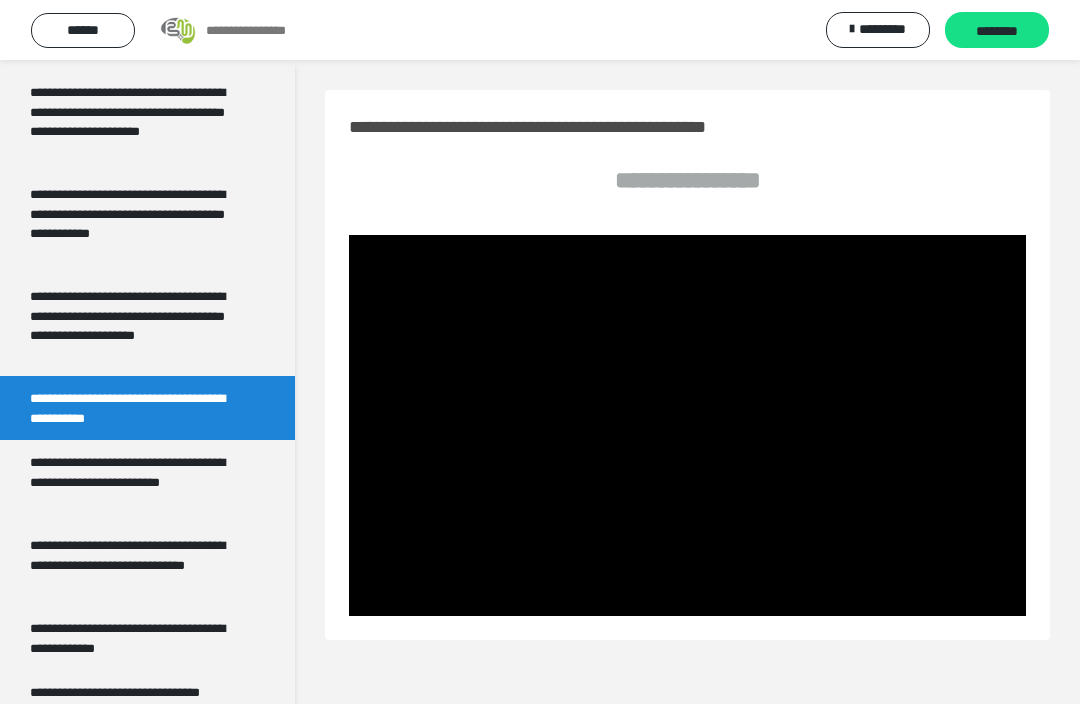 click at bounding box center (687, 425) 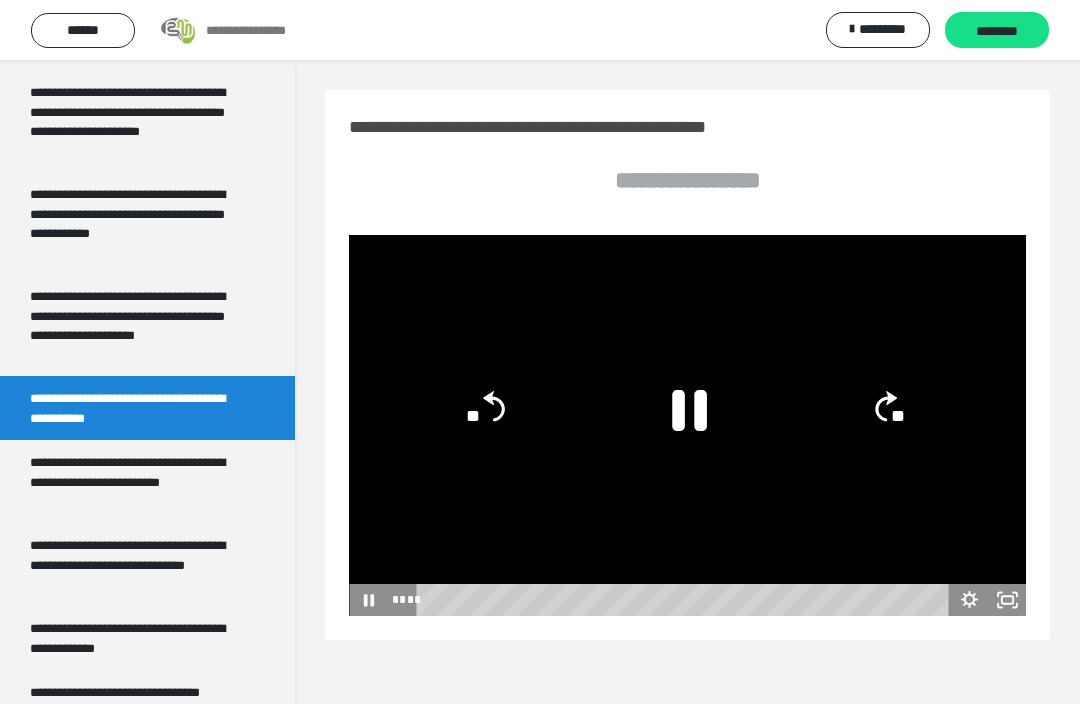 click 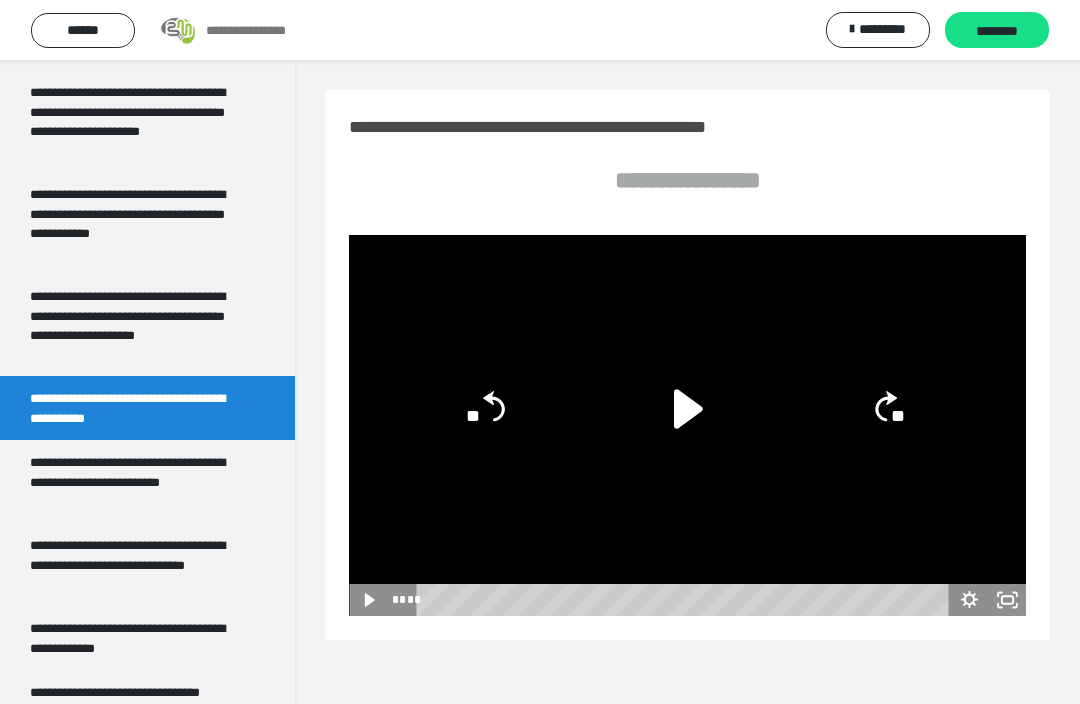 click on "**********" at bounding box center [139, 481] 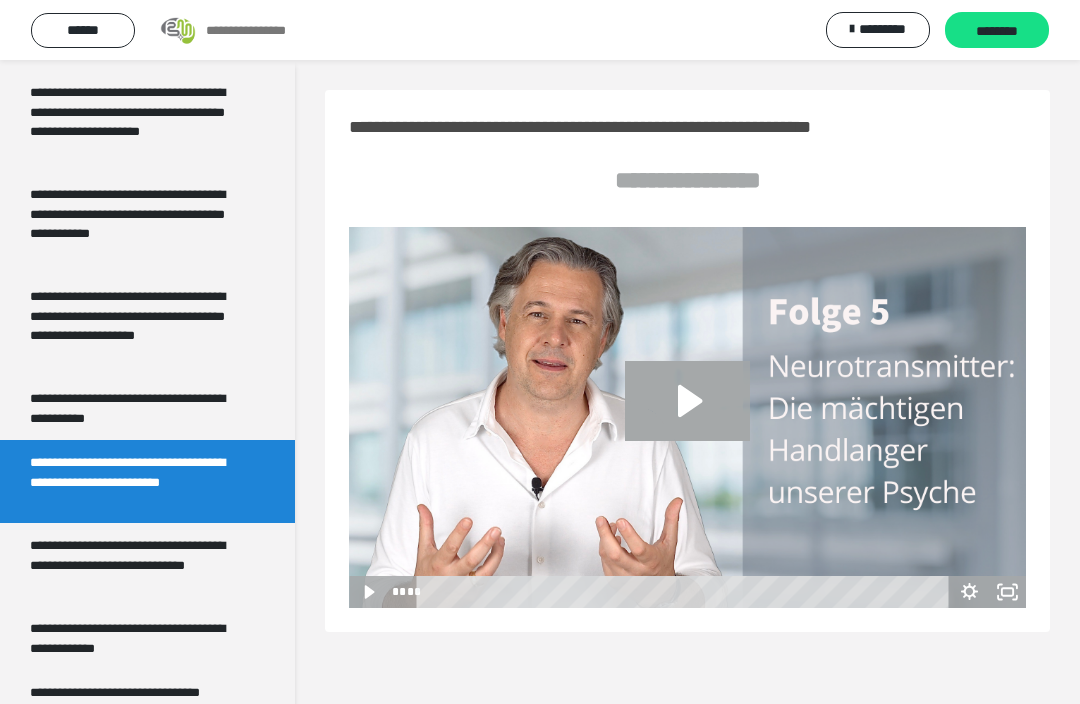 click 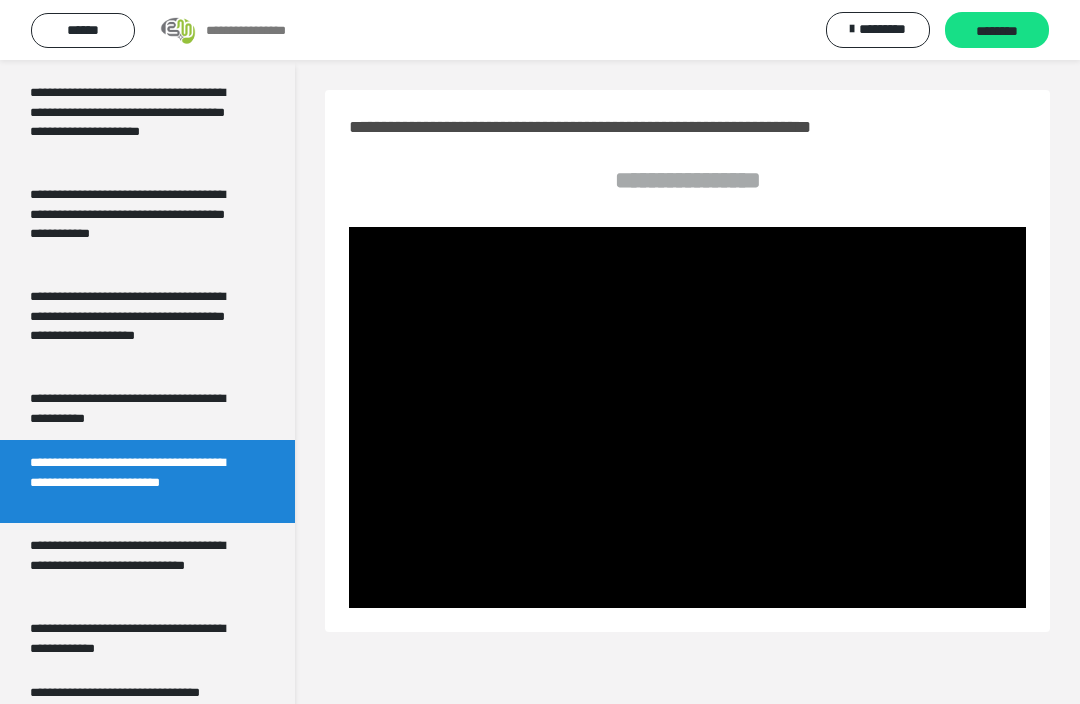 click at bounding box center (687, 417) 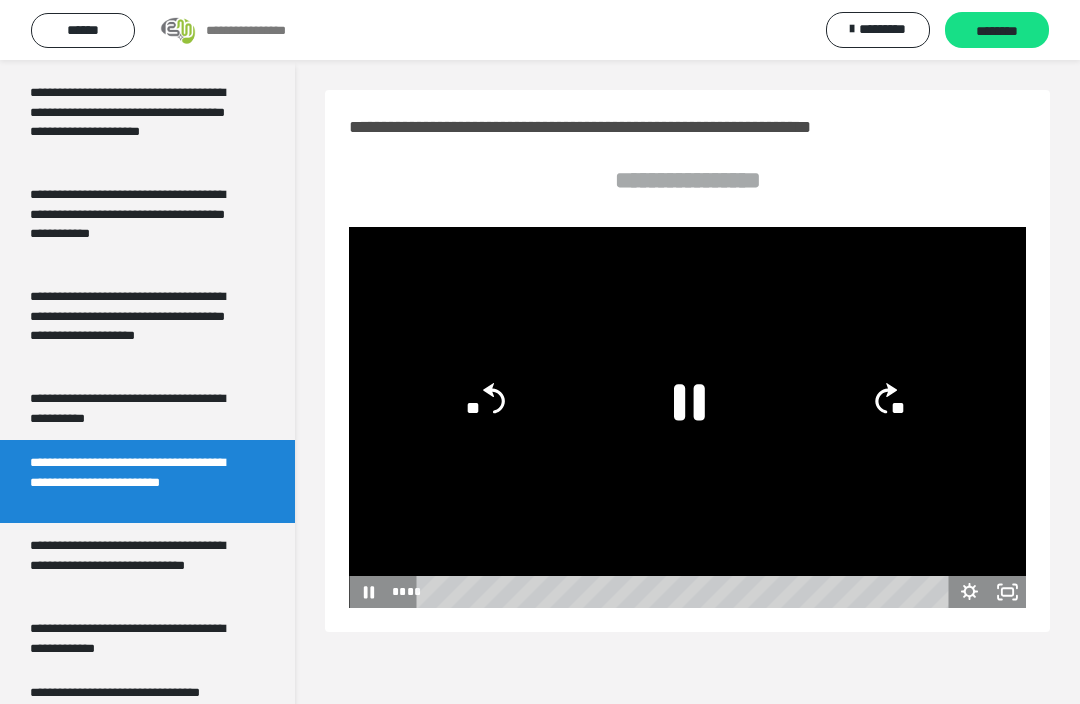 click 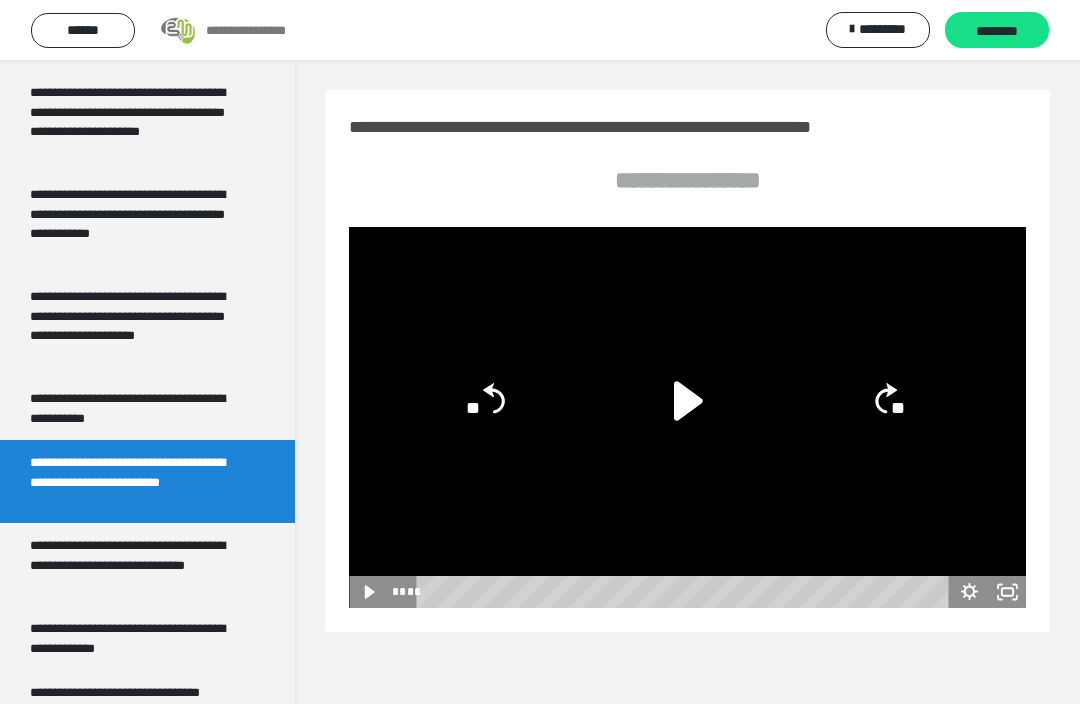 click 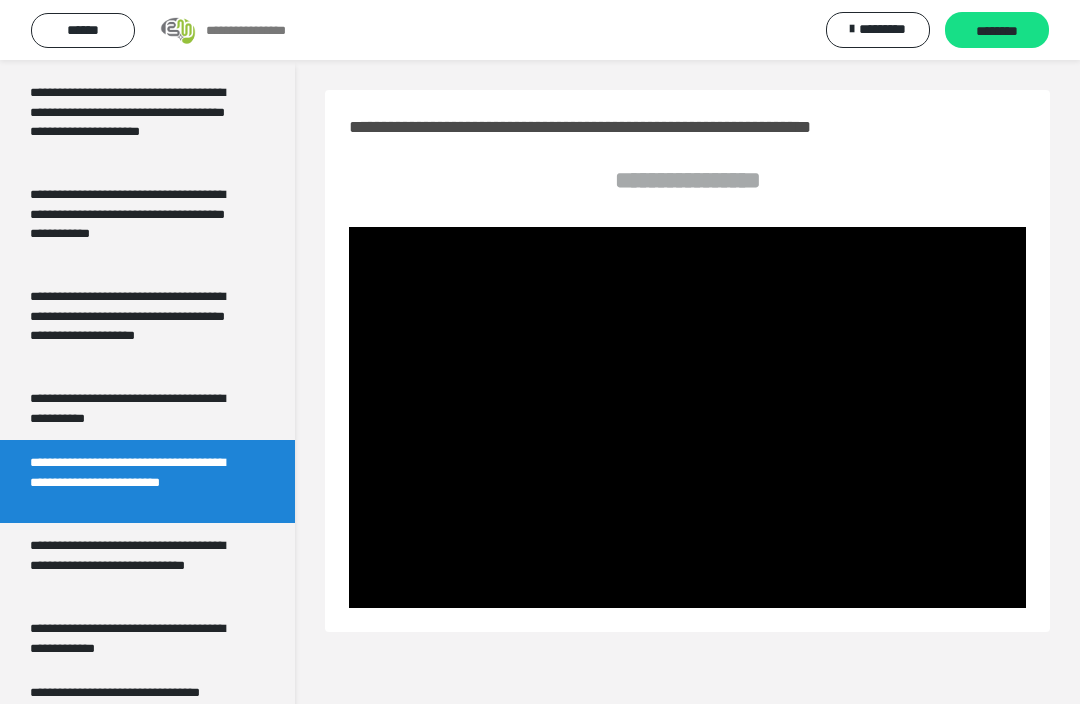 click at bounding box center [687, 417] 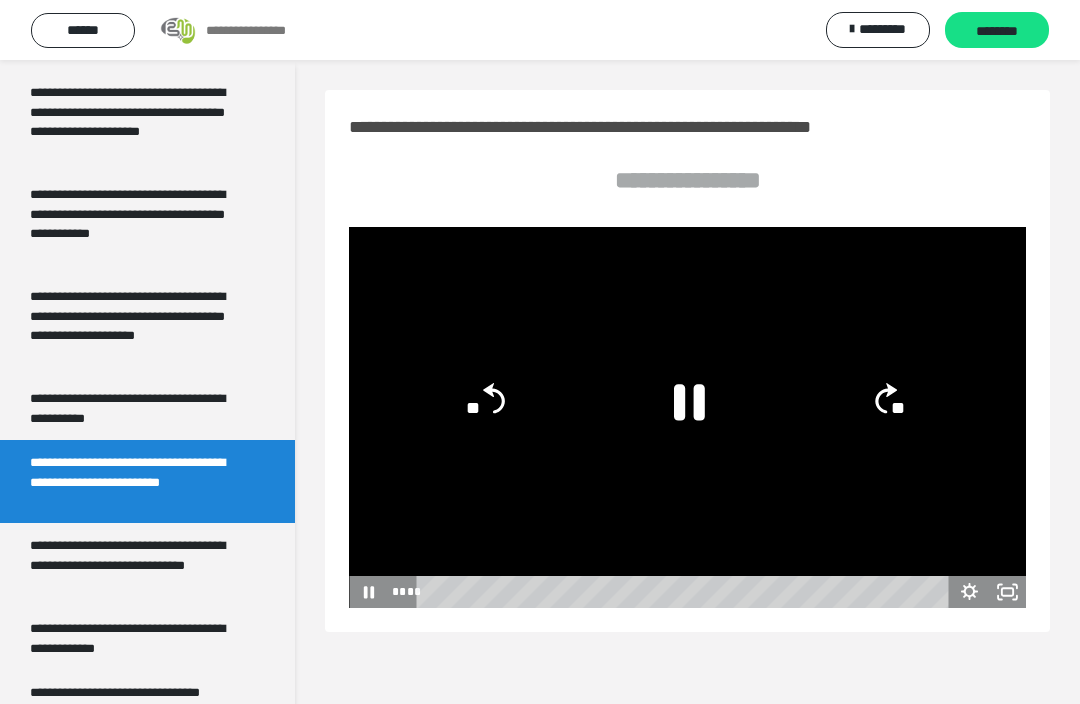 click 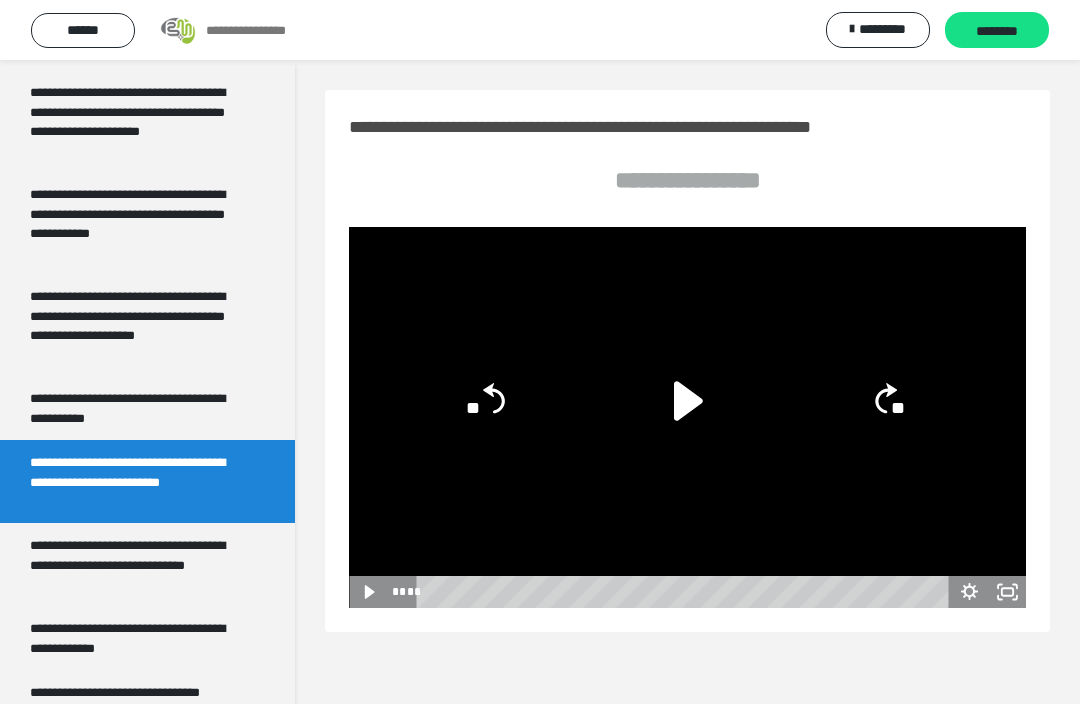 click on "**********" at bounding box center [139, 638] 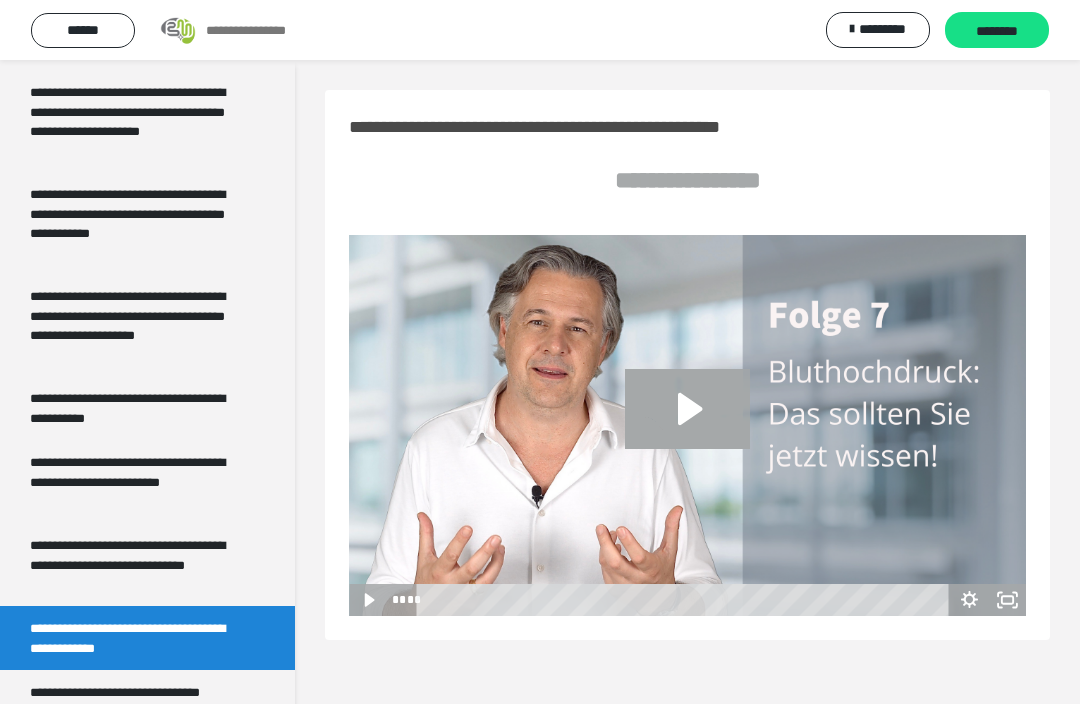 click 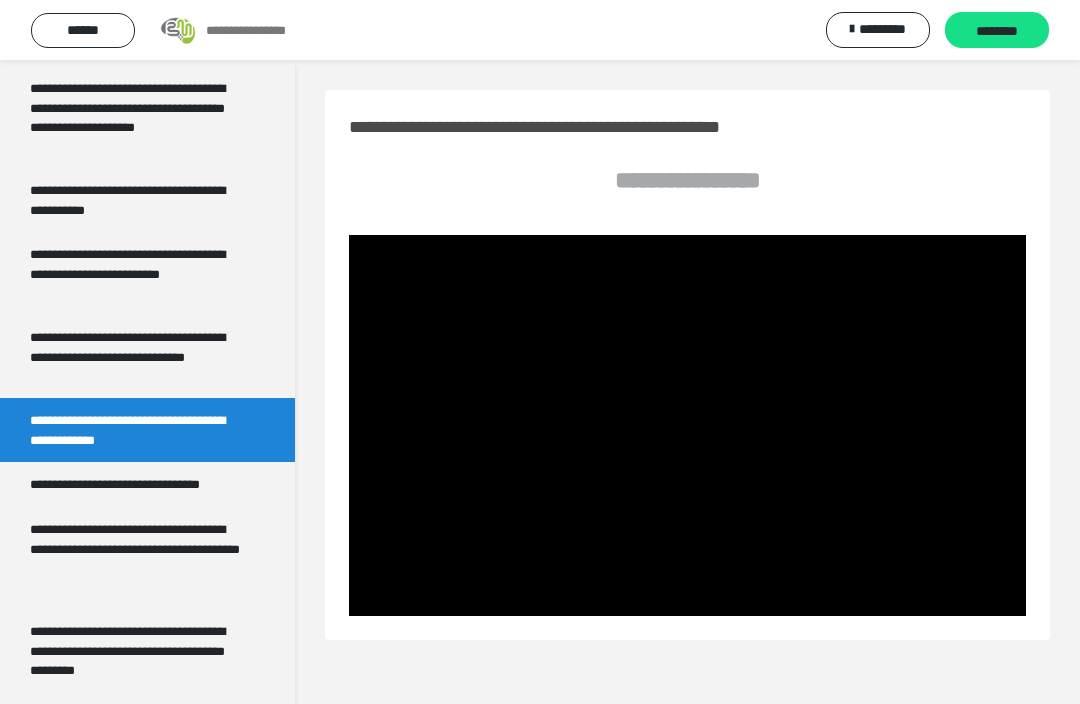 scroll, scrollTop: 362, scrollLeft: 0, axis: vertical 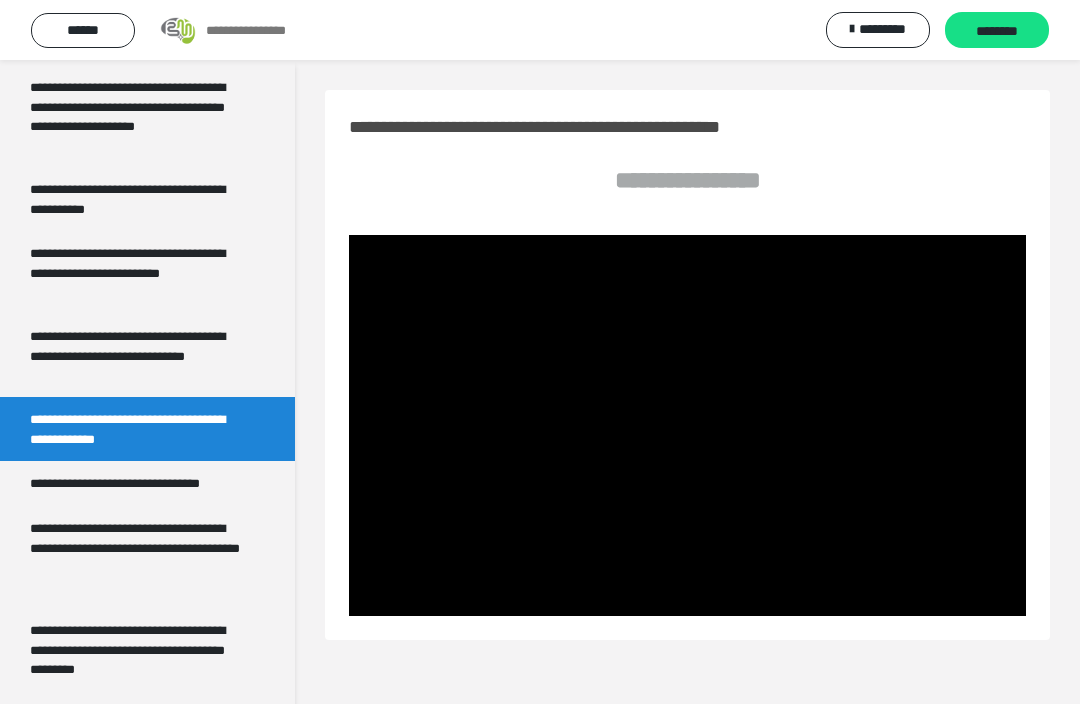 click at bounding box center (687, 425) 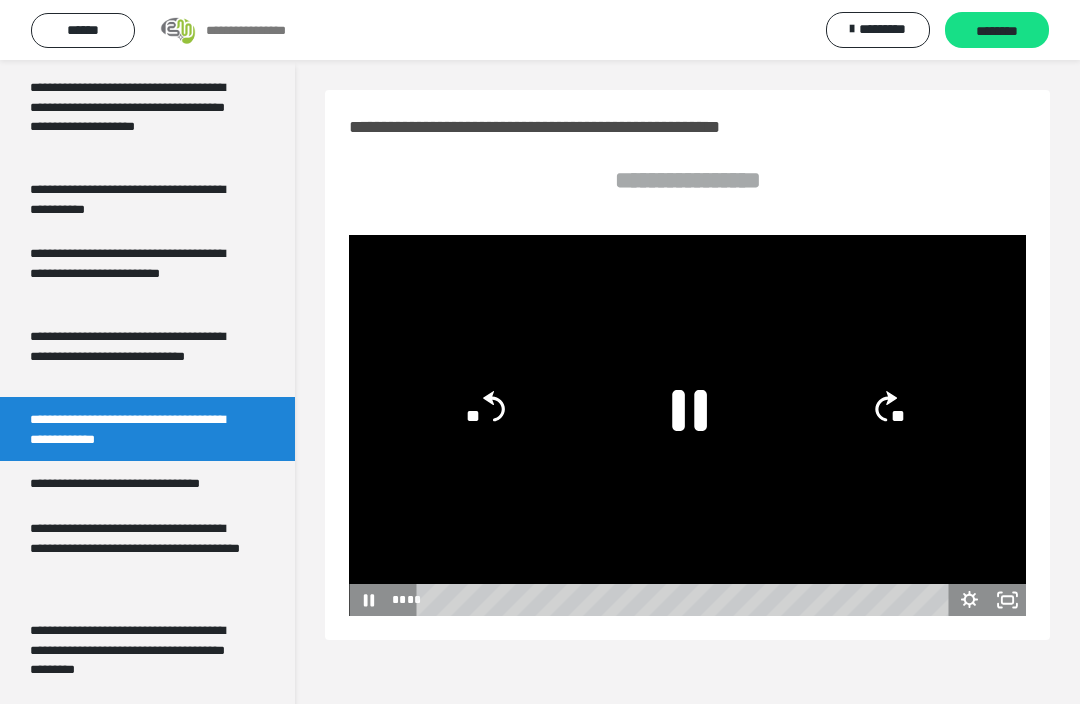click 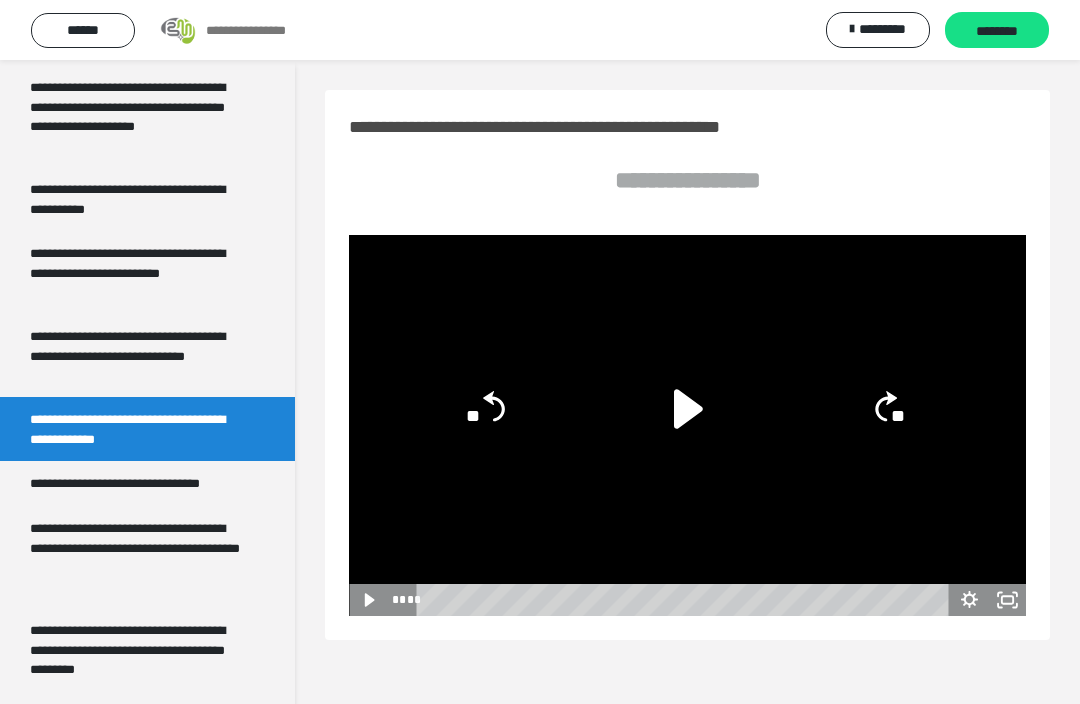 click on "**********" at bounding box center [139, 557] 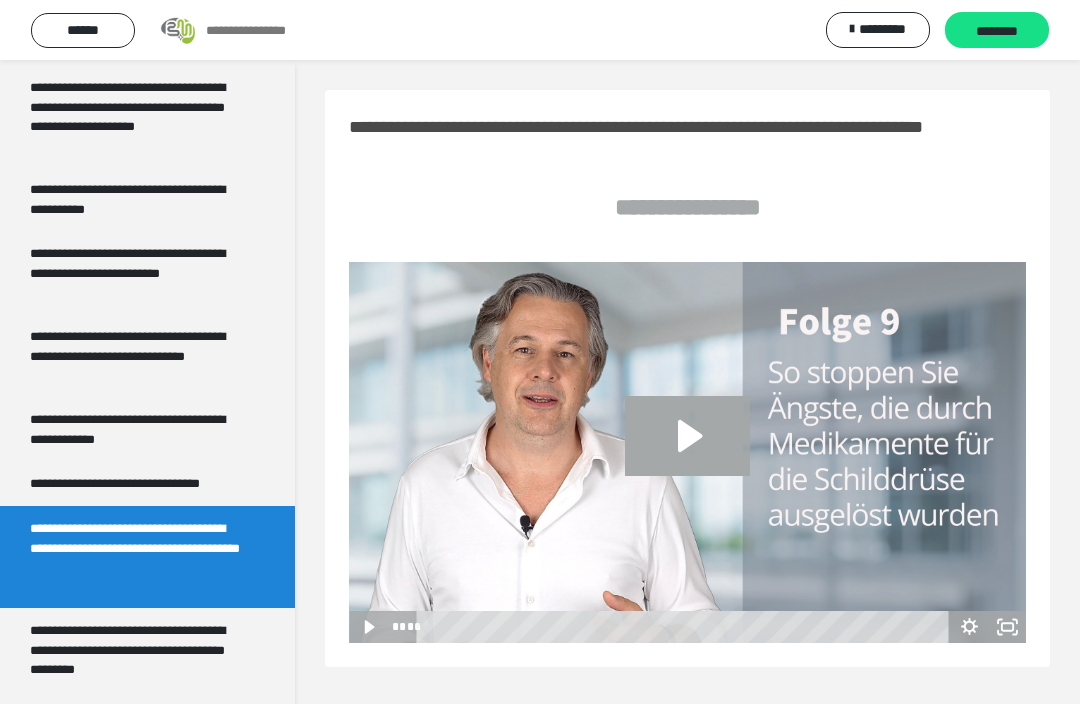click 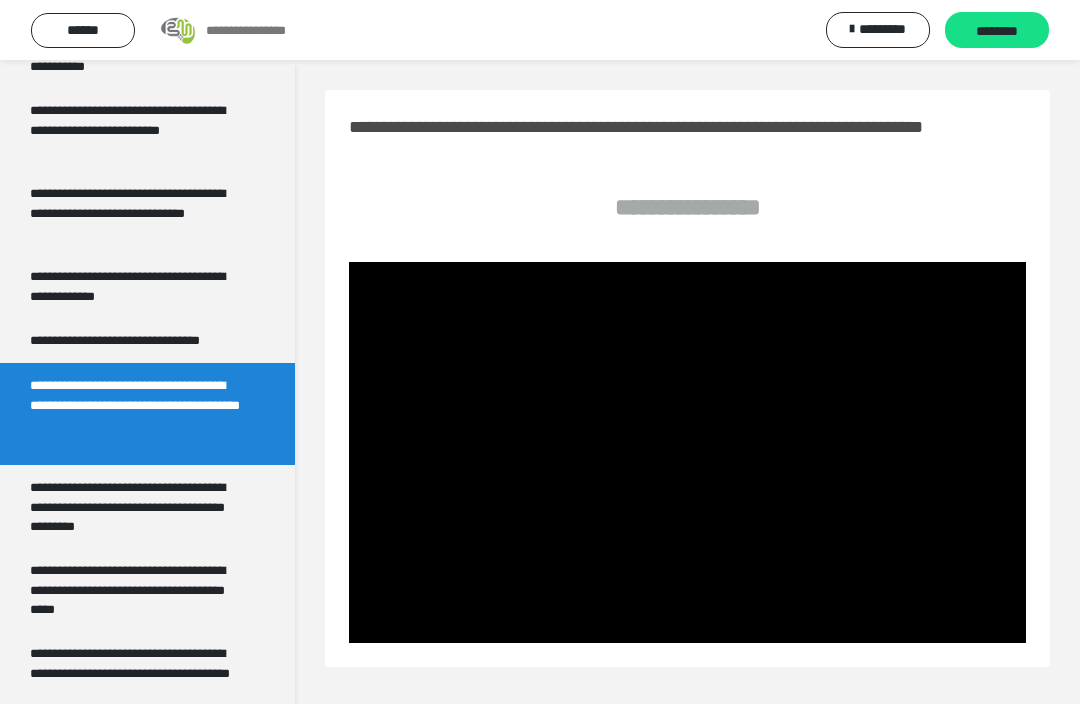 scroll, scrollTop: 507, scrollLeft: 0, axis: vertical 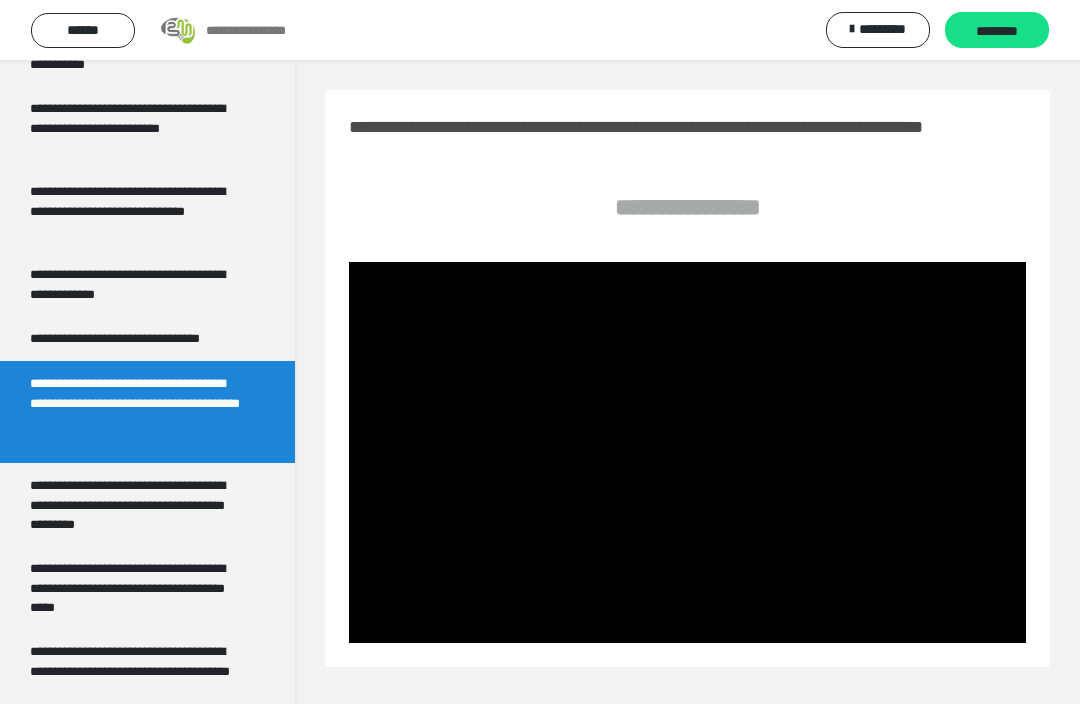 click on "**********" at bounding box center [139, 587] 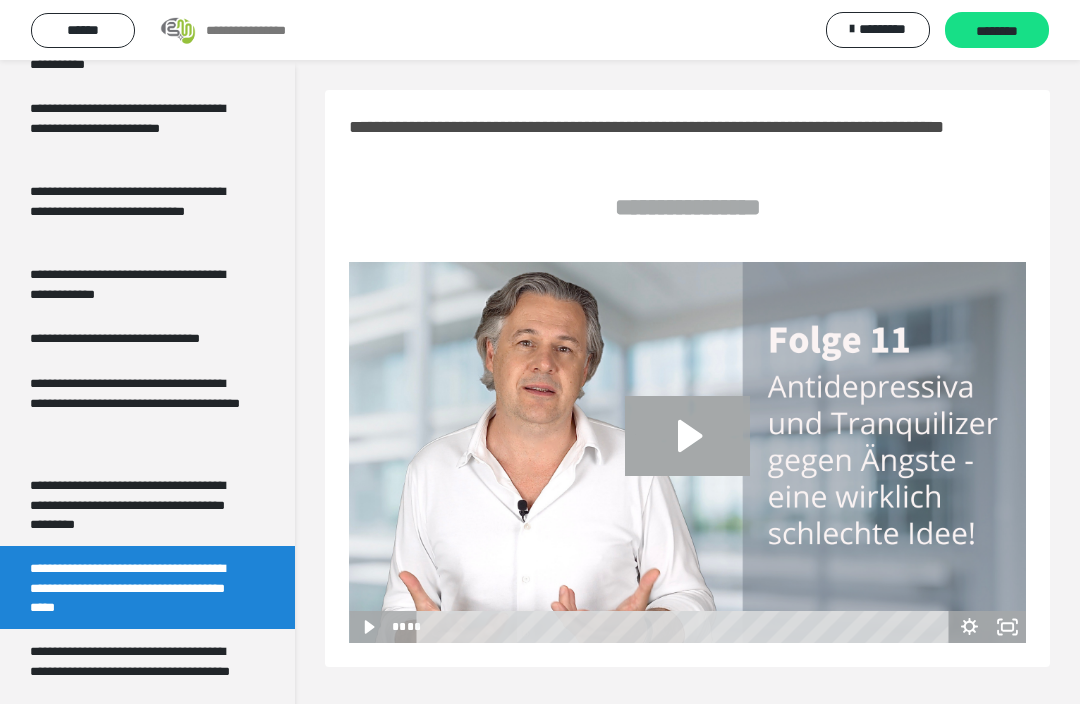 click 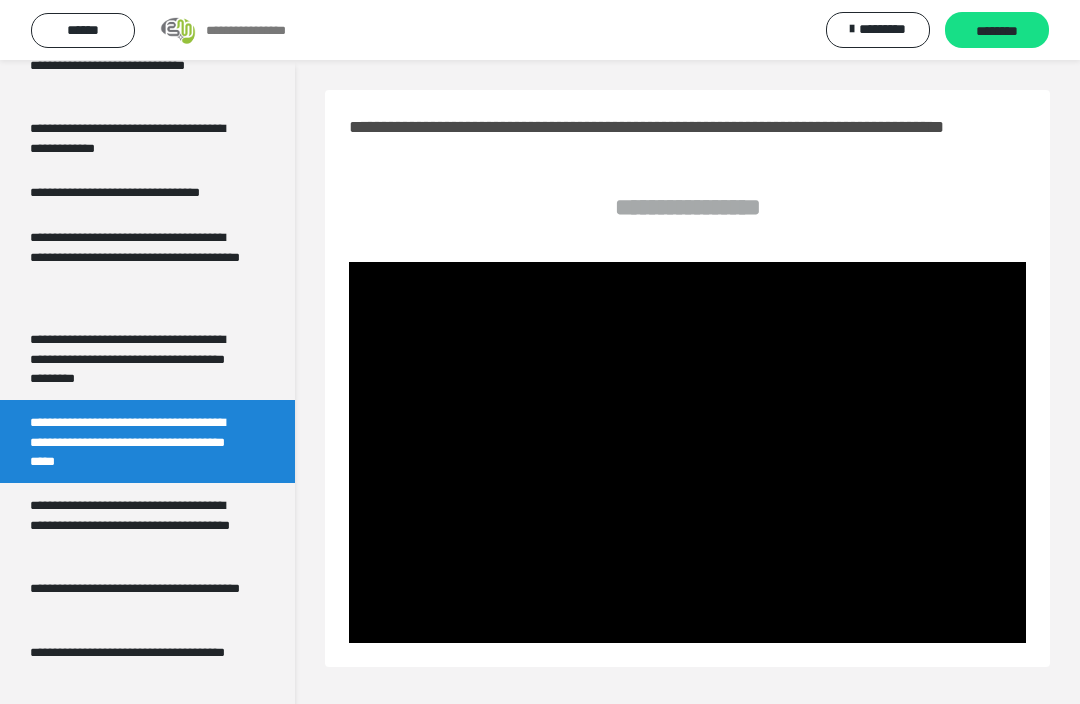 scroll, scrollTop: 654, scrollLeft: 0, axis: vertical 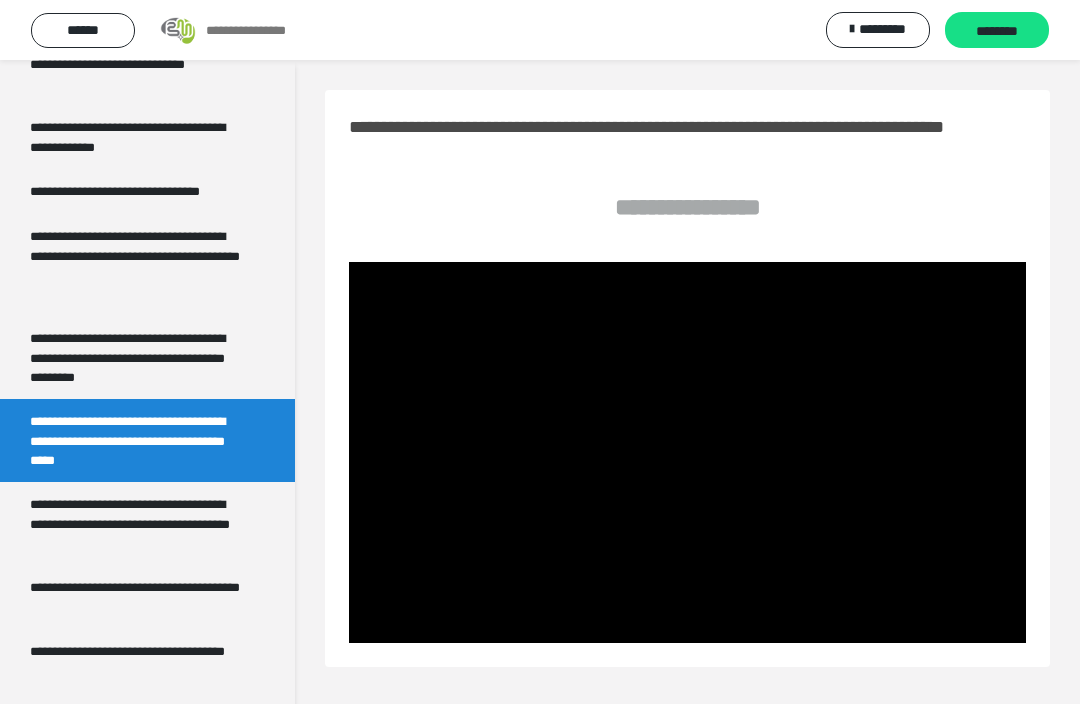 click on "**********" at bounding box center [139, 597] 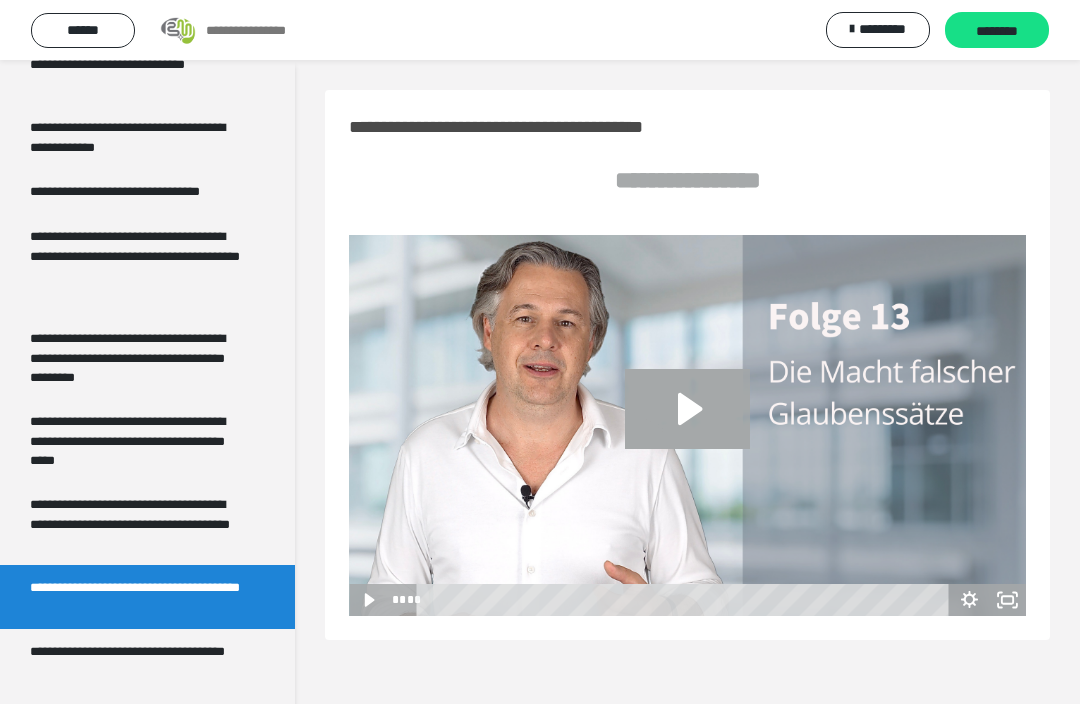 click 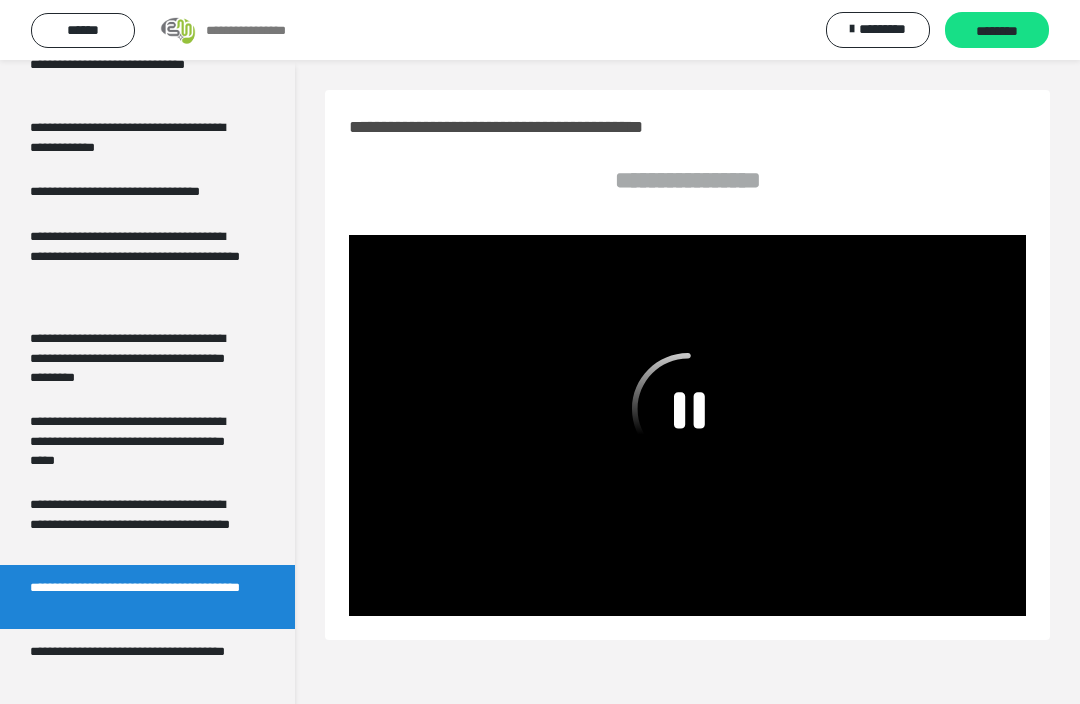 click at bounding box center (687, 425) 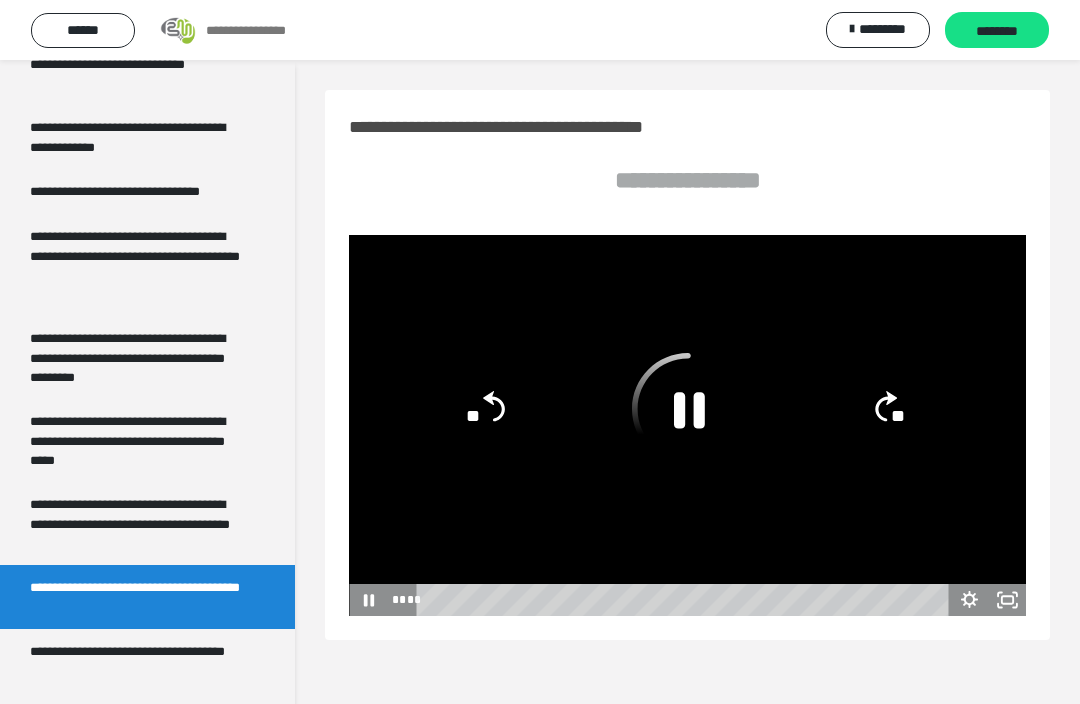 click 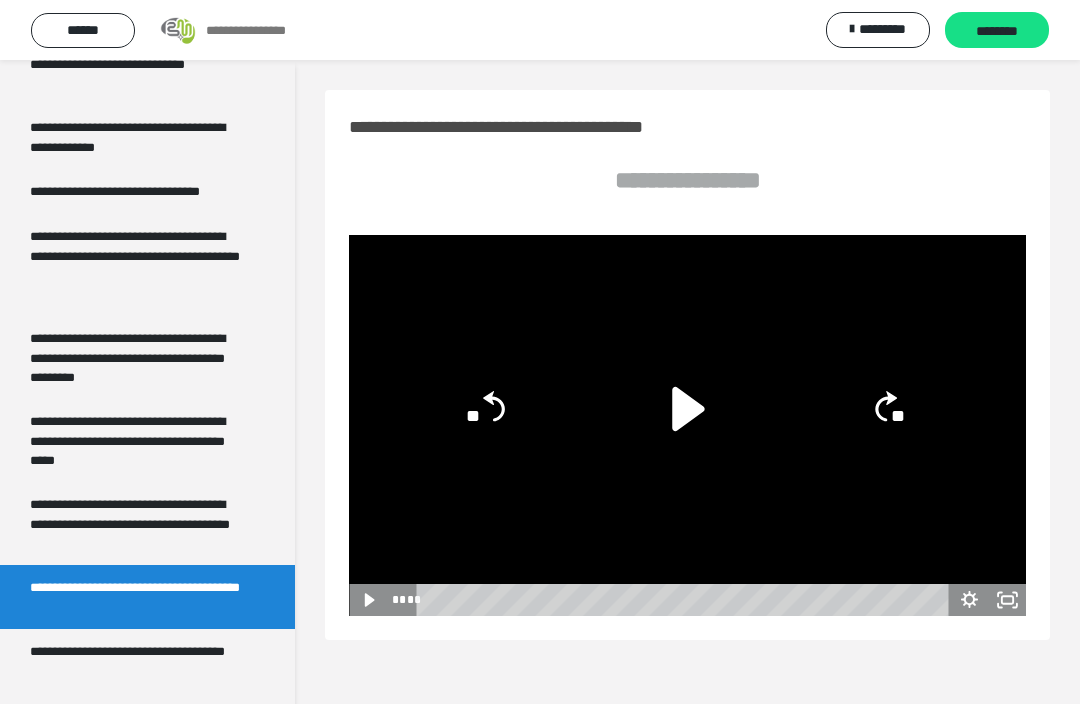 click 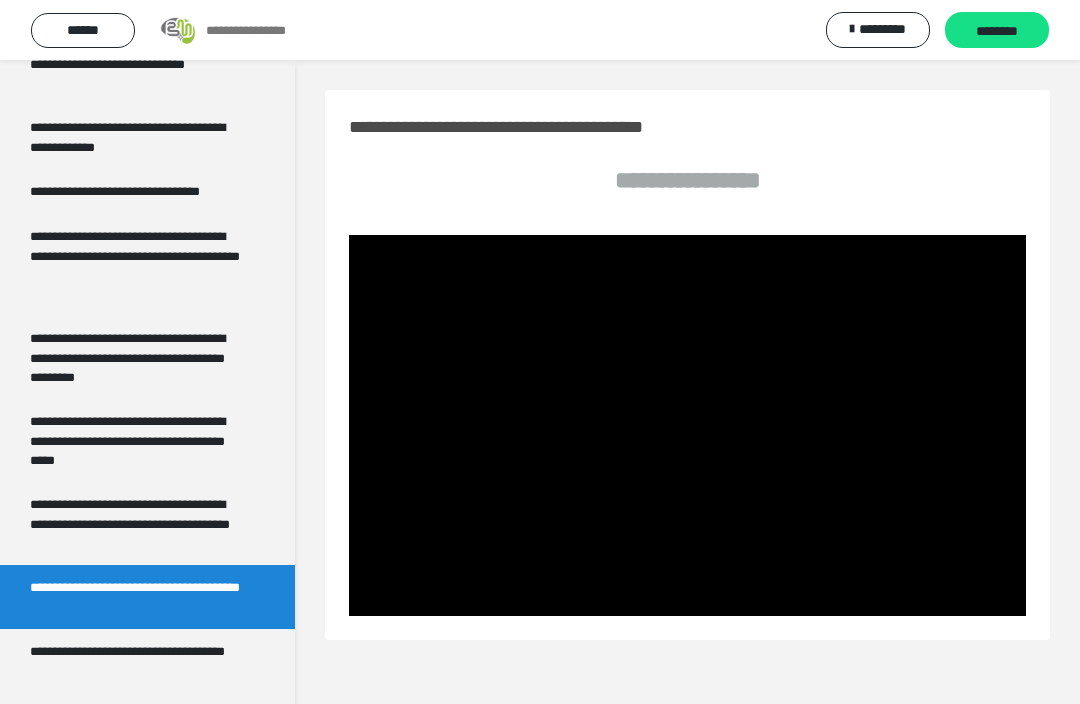 click at bounding box center (687, 425) 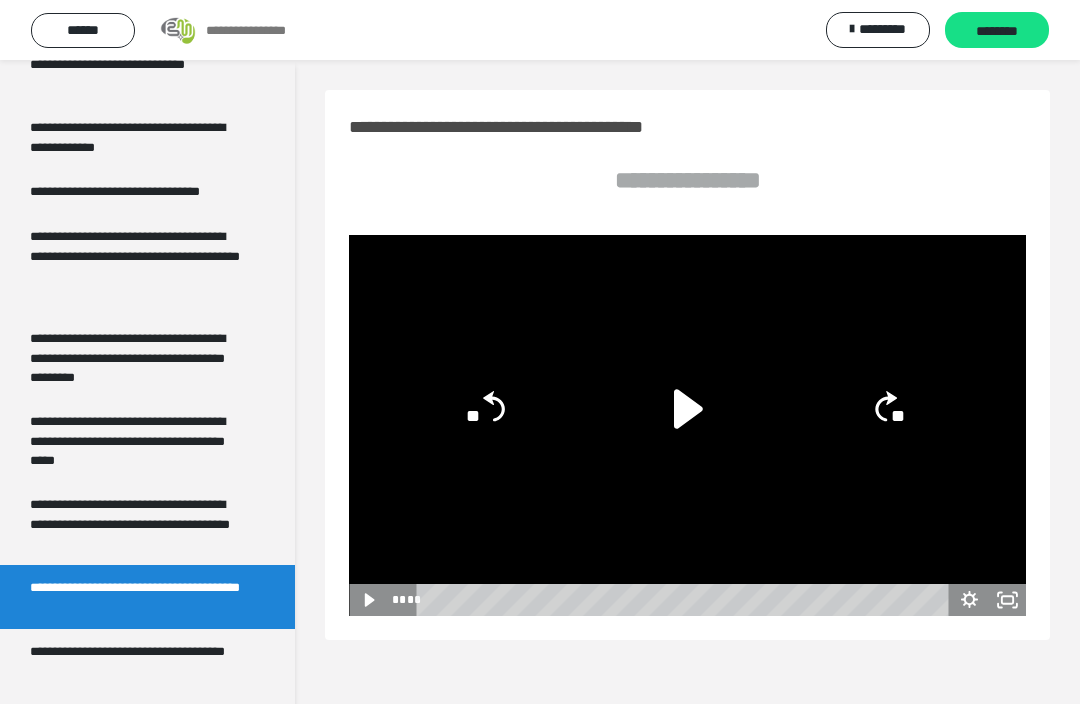 click 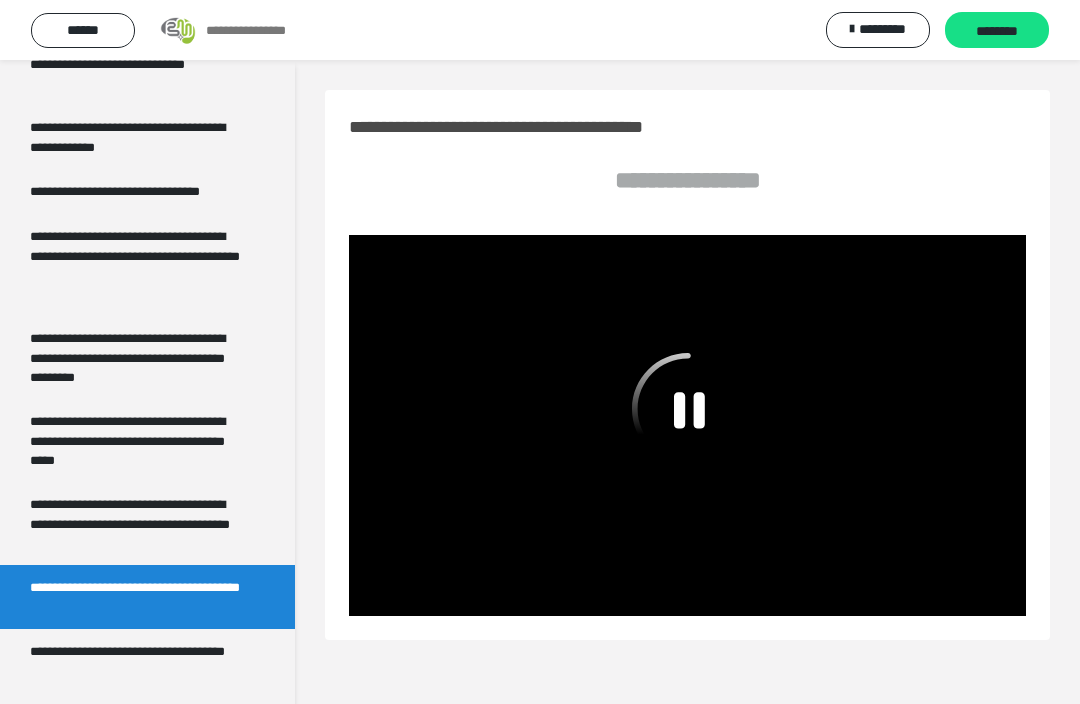 click 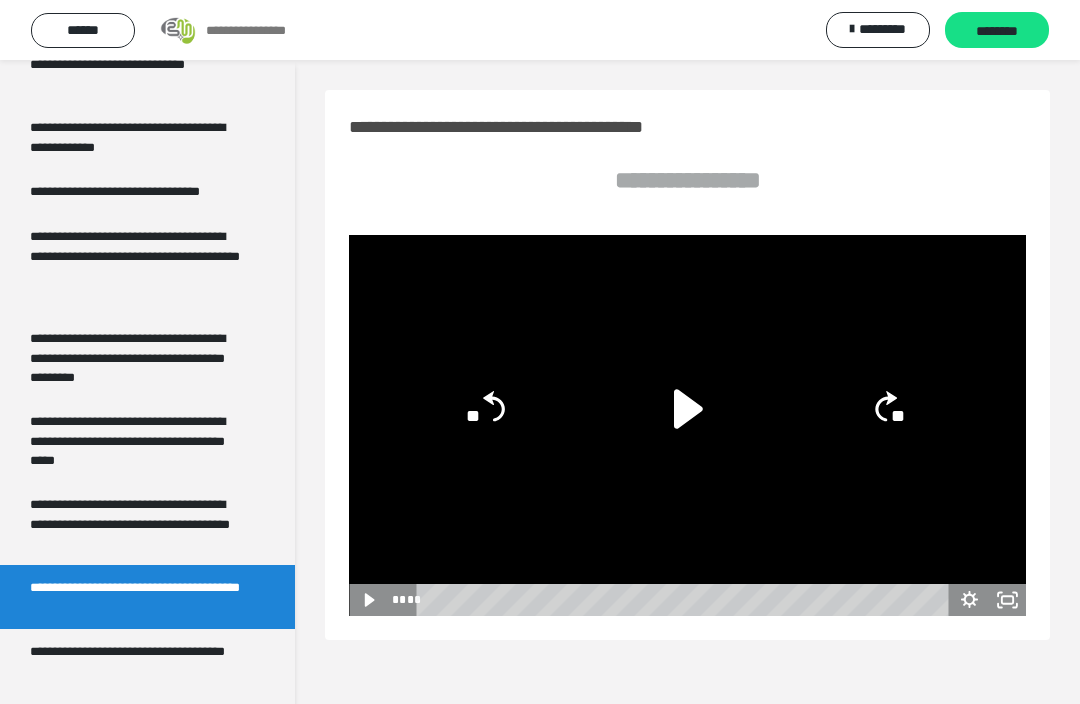 click 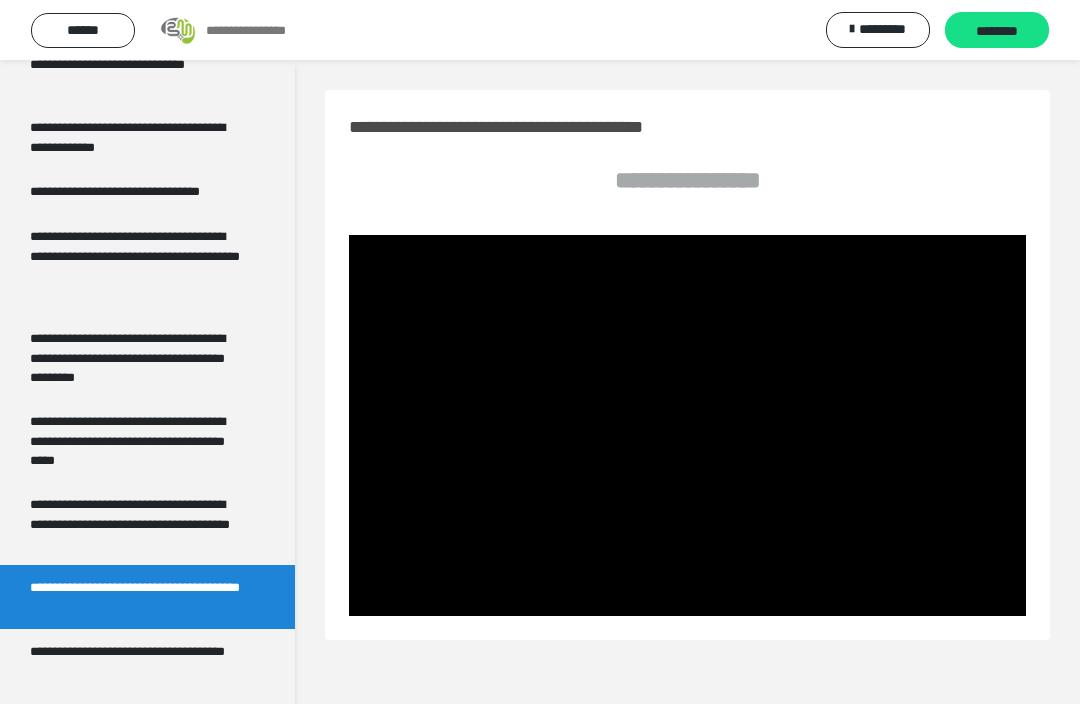 click at bounding box center (687, 425) 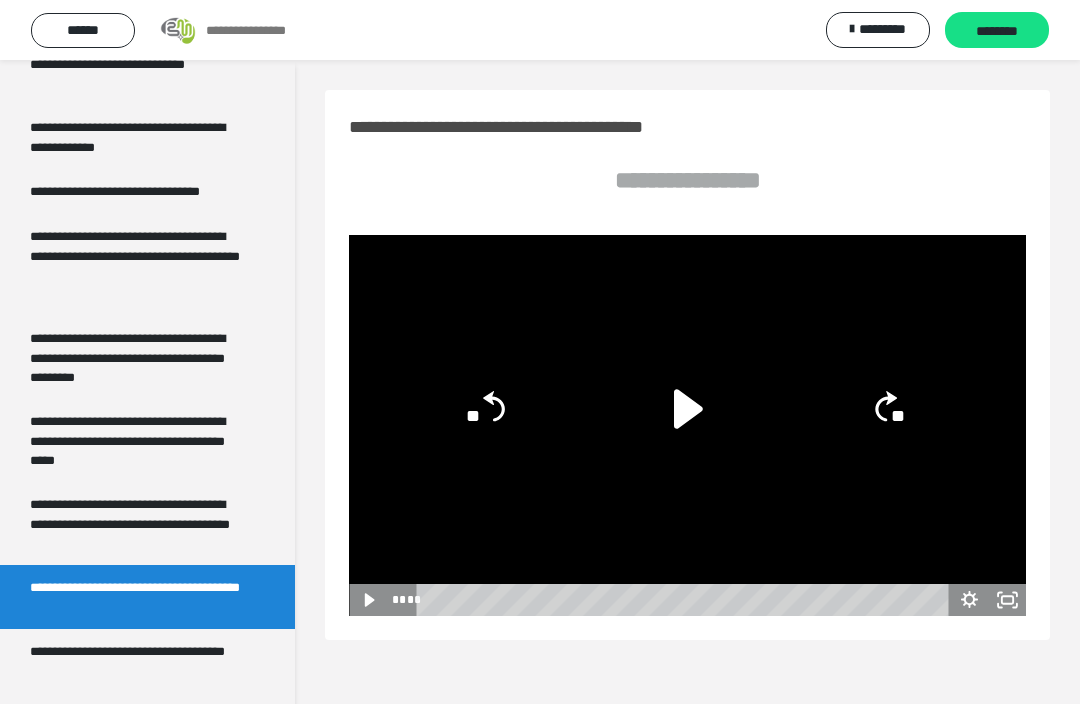 click 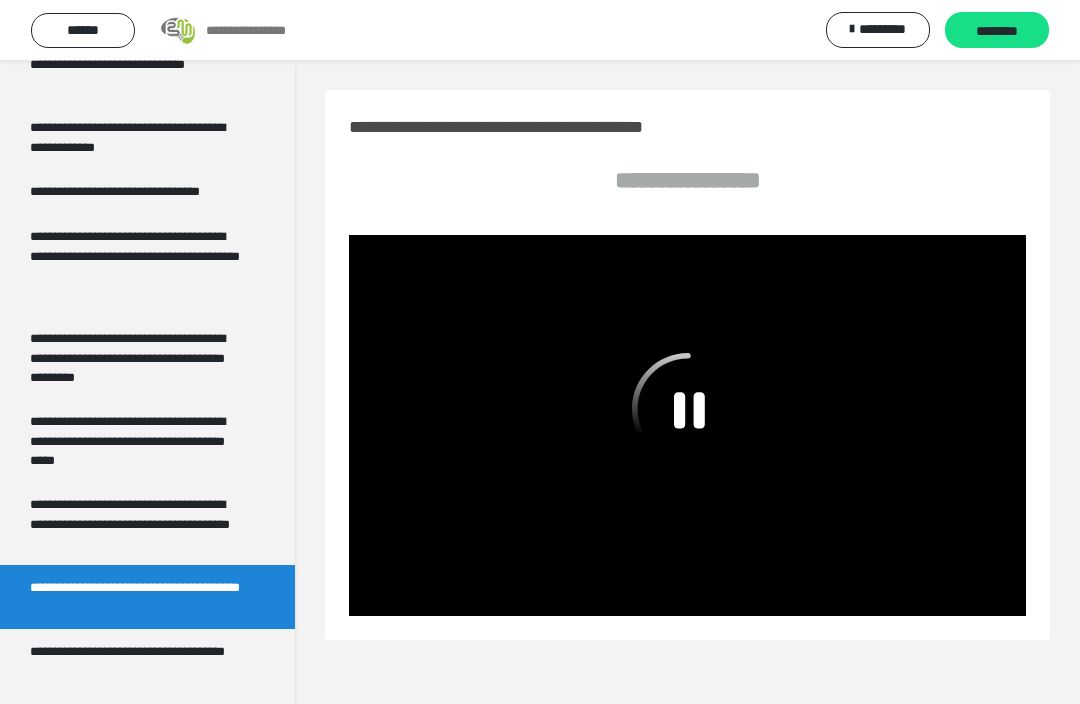 click on "**********" at bounding box center [139, 523] 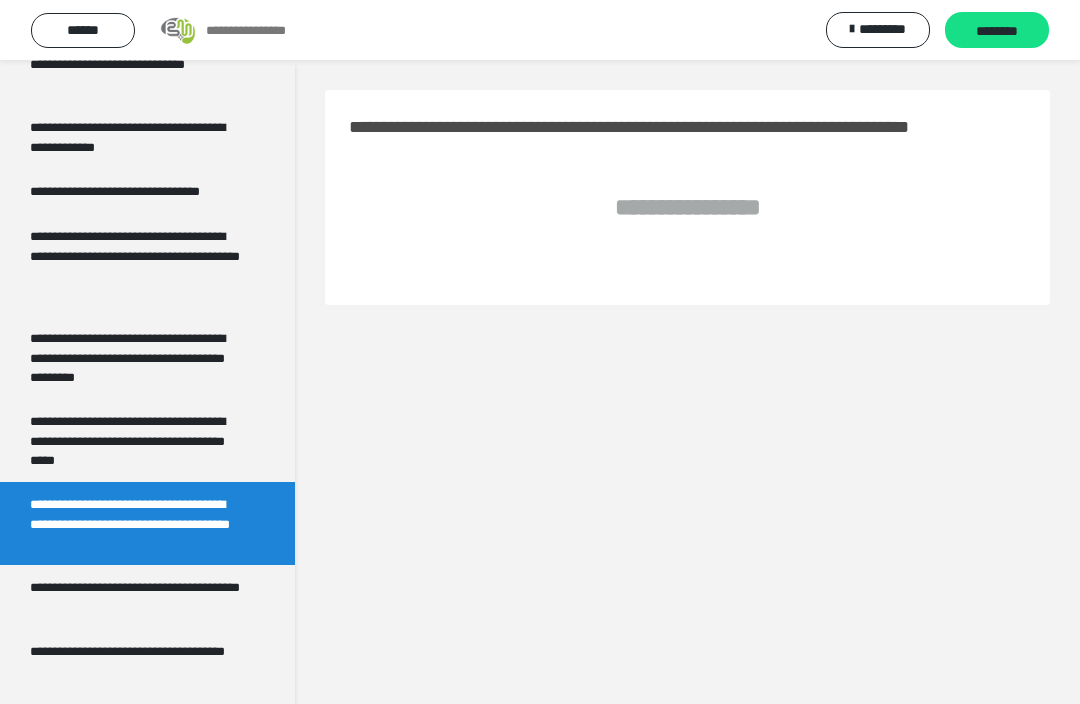 click on "**********" at bounding box center (139, 523) 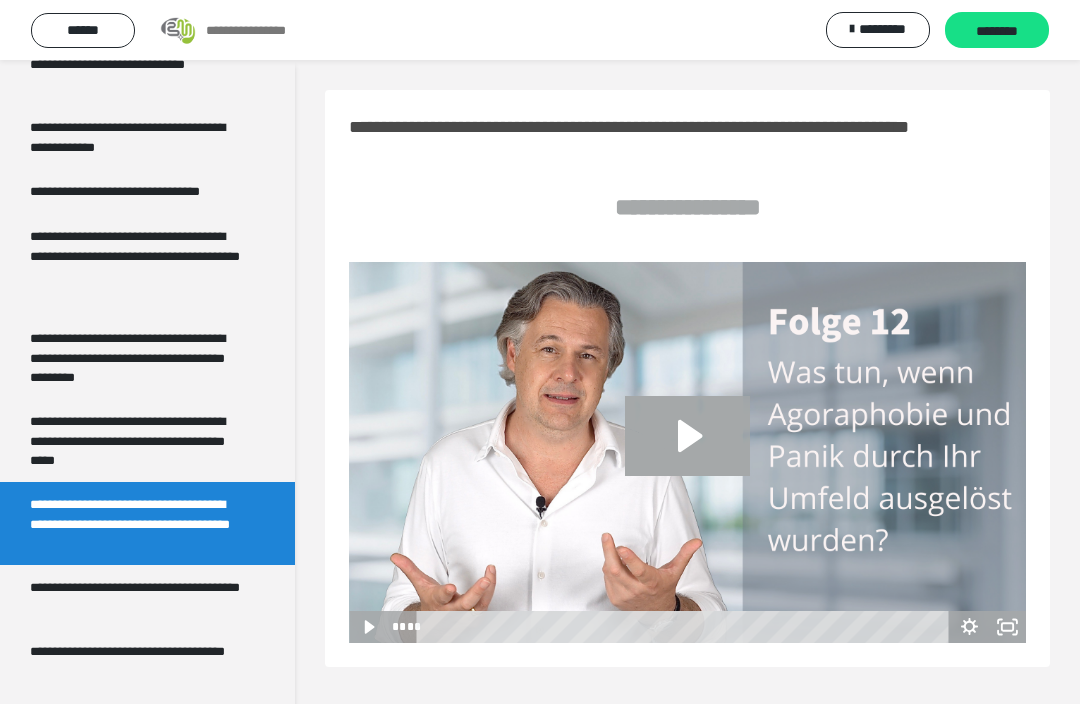 click 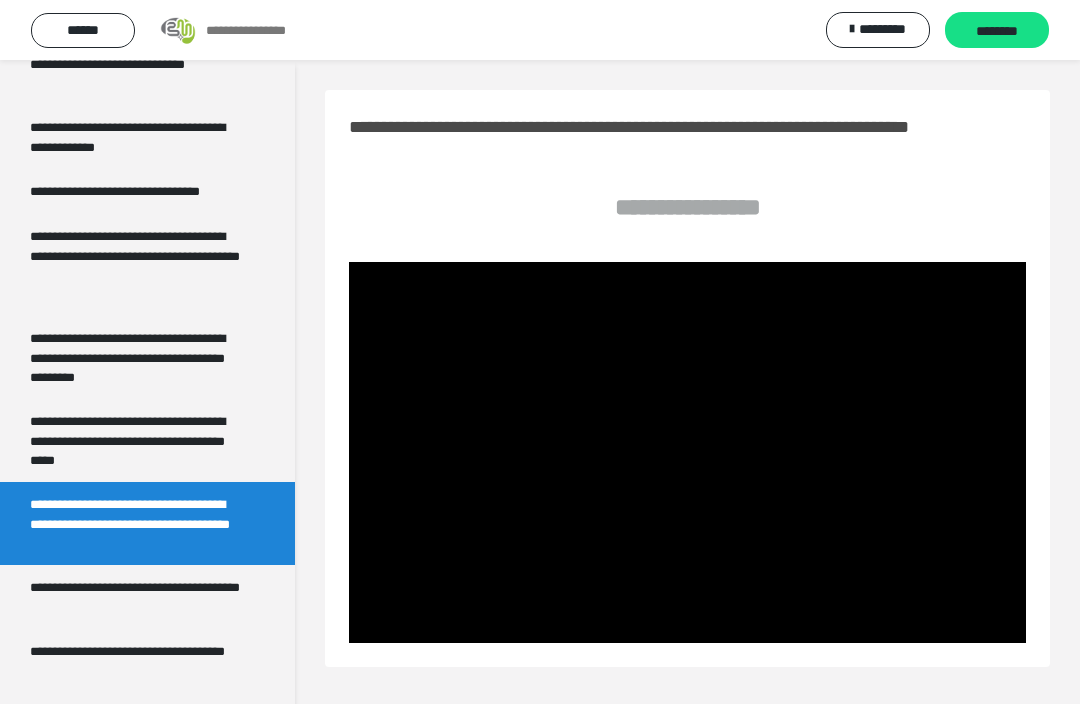 click on "**********" at bounding box center [139, 597] 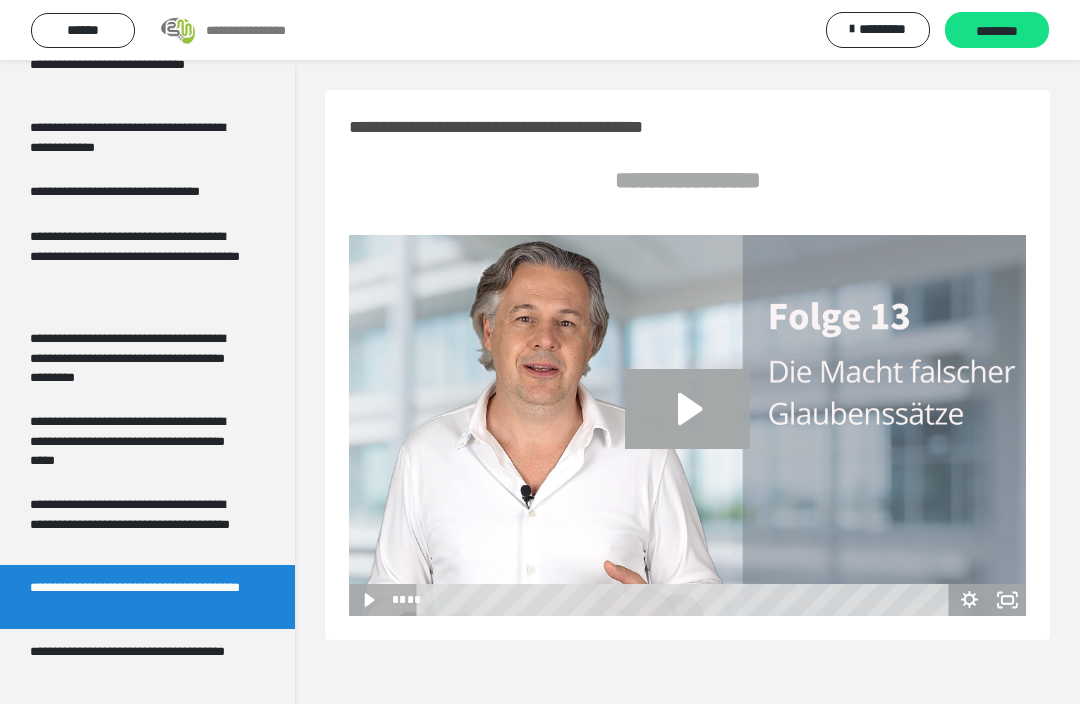 click 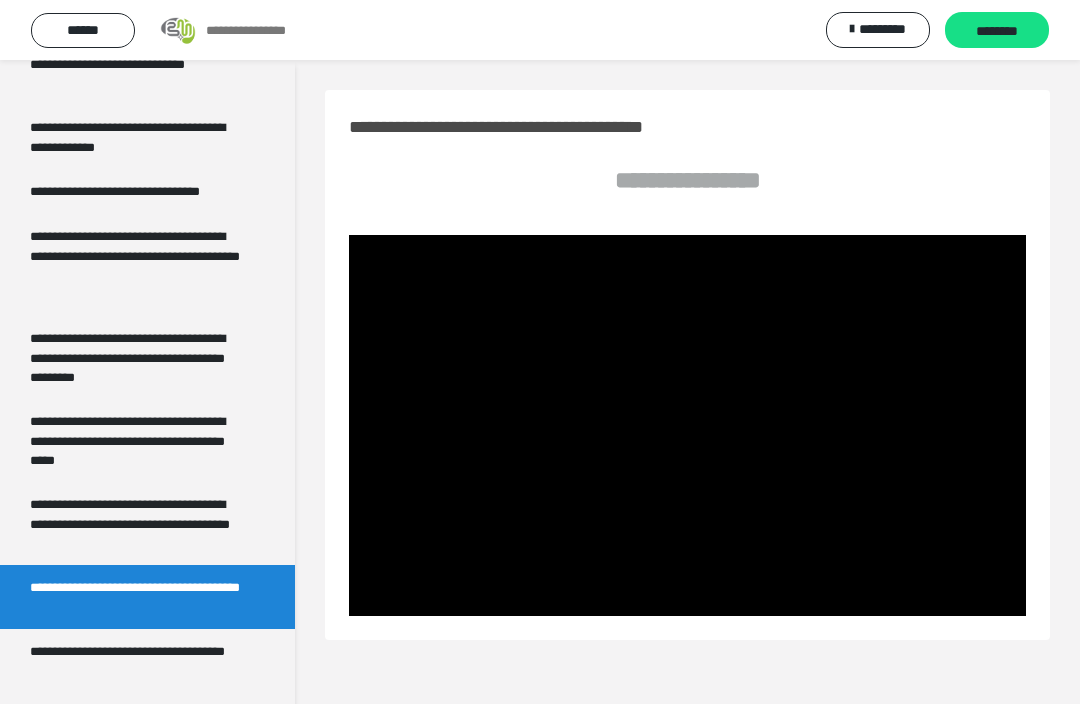 click at bounding box center (687, 425) 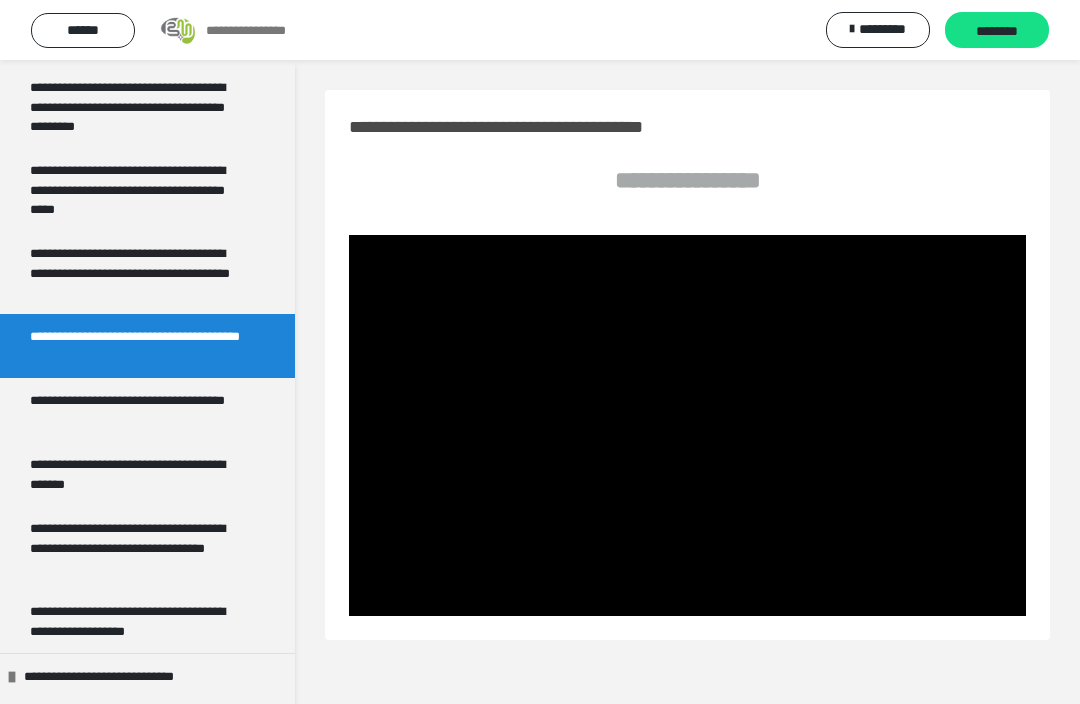 scroll, scrollTop: 904, scrollLeft: 0, axis: vertical 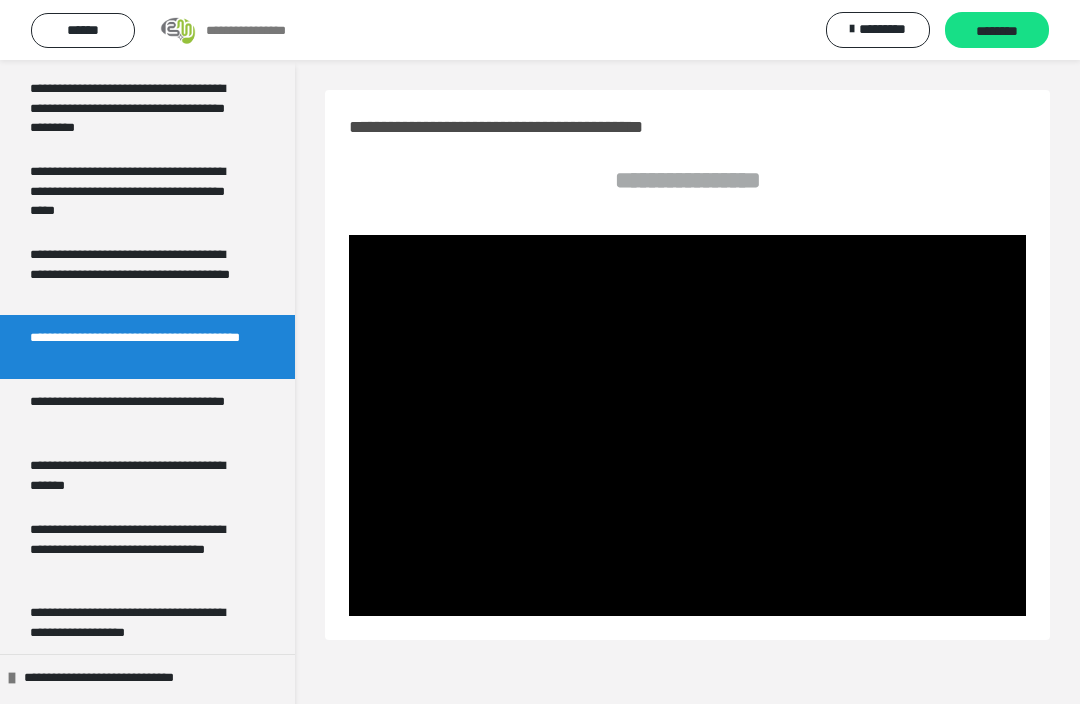 click at bounding box center (687, 425) 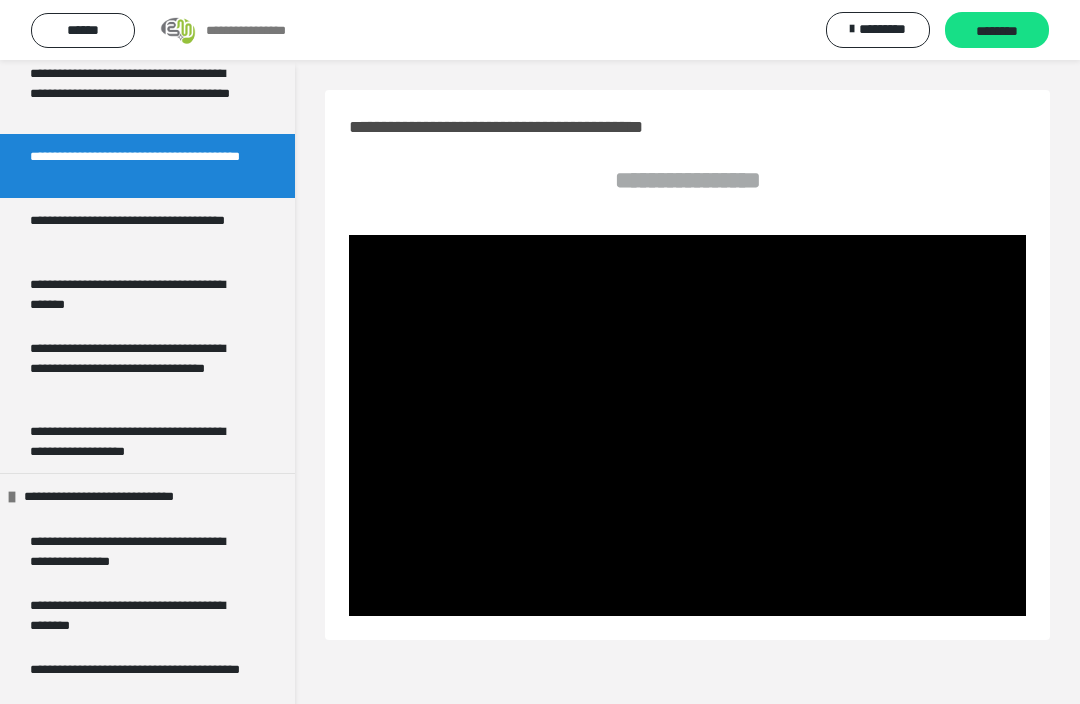 scroll, scrollTop: 1089, scrollLeft: 0, axis: vertical 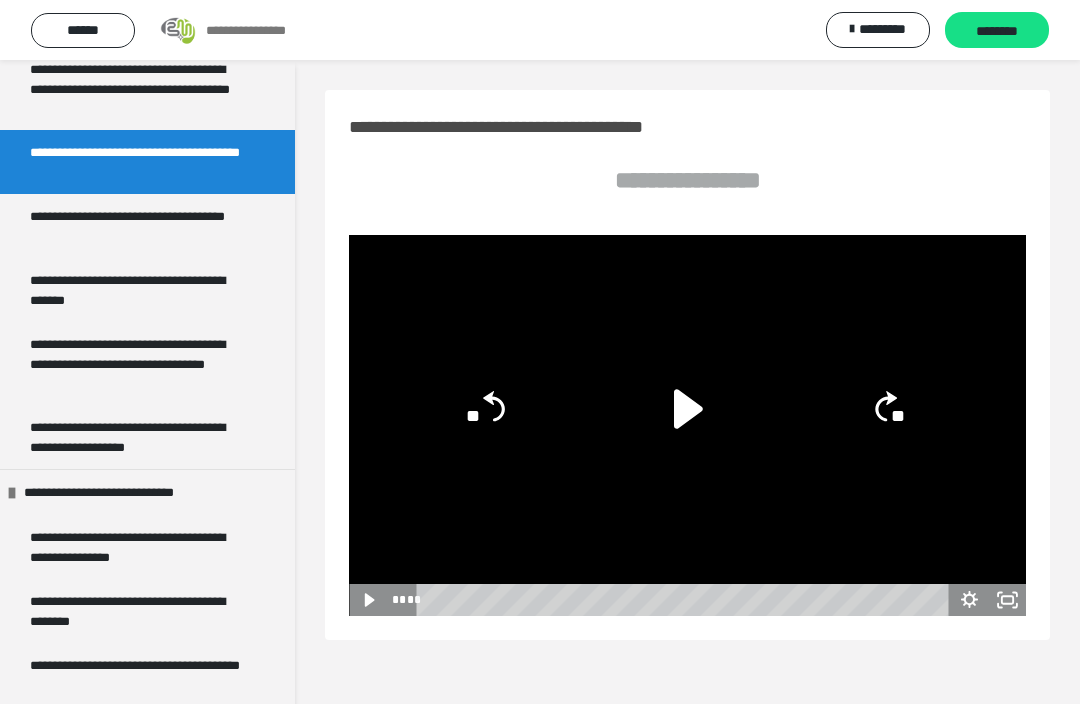 click on "**********" at bounding box center [137, 492] 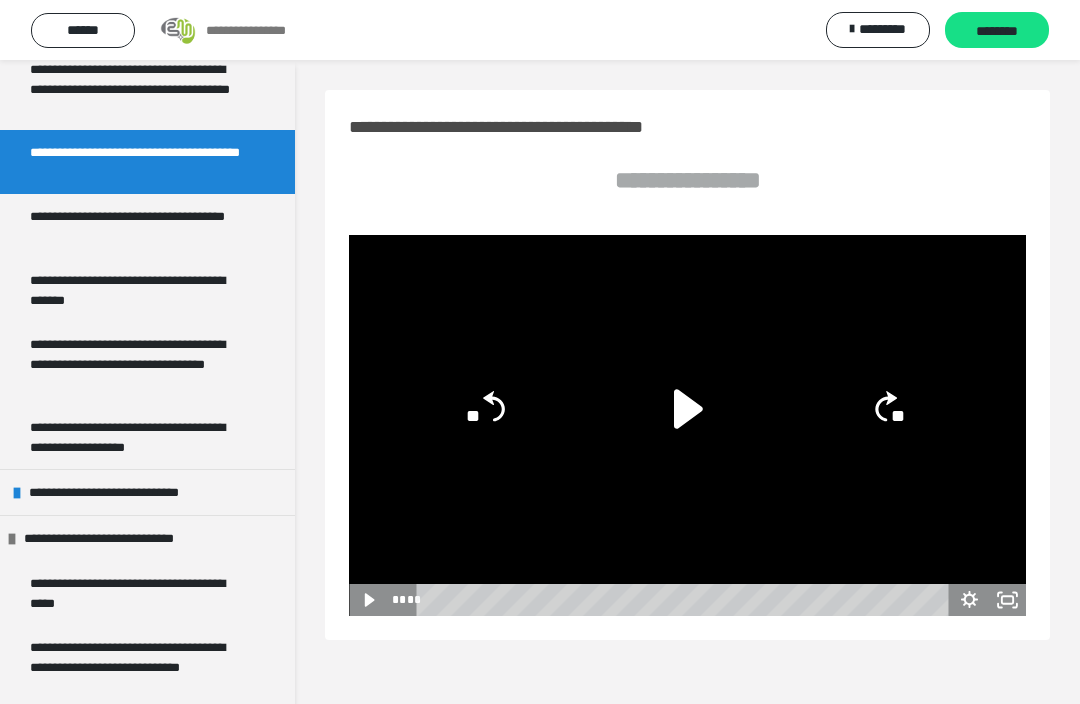 click on "**********" at bounding box center (141, 538) 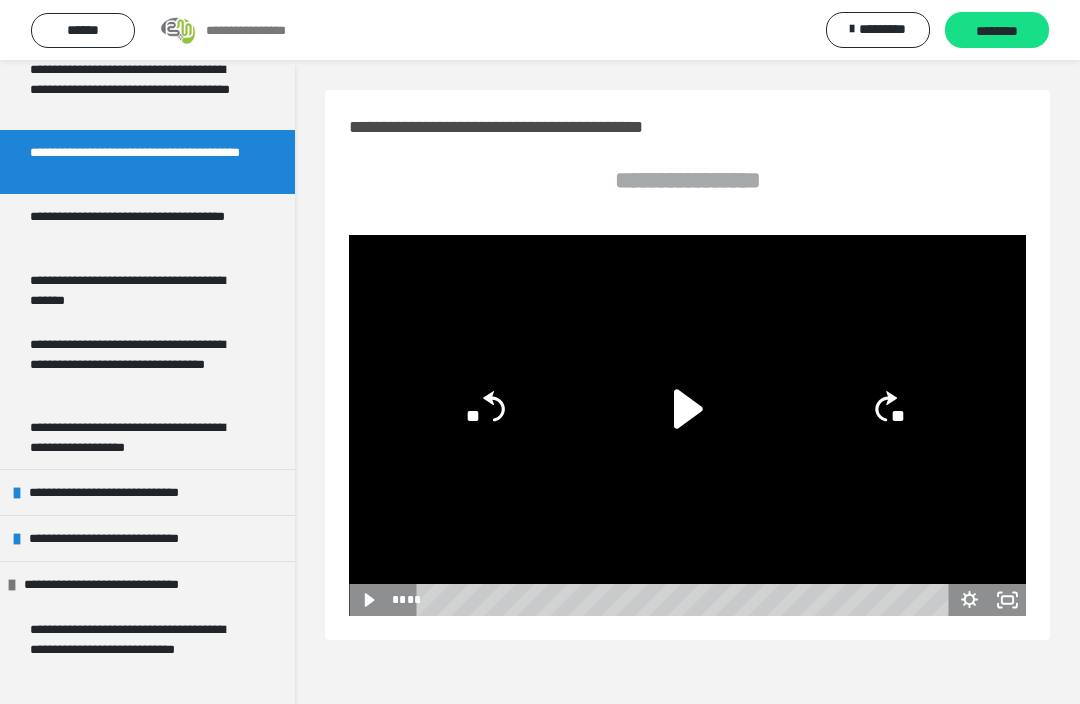 click on "**********" at bounding box center [142, 492] 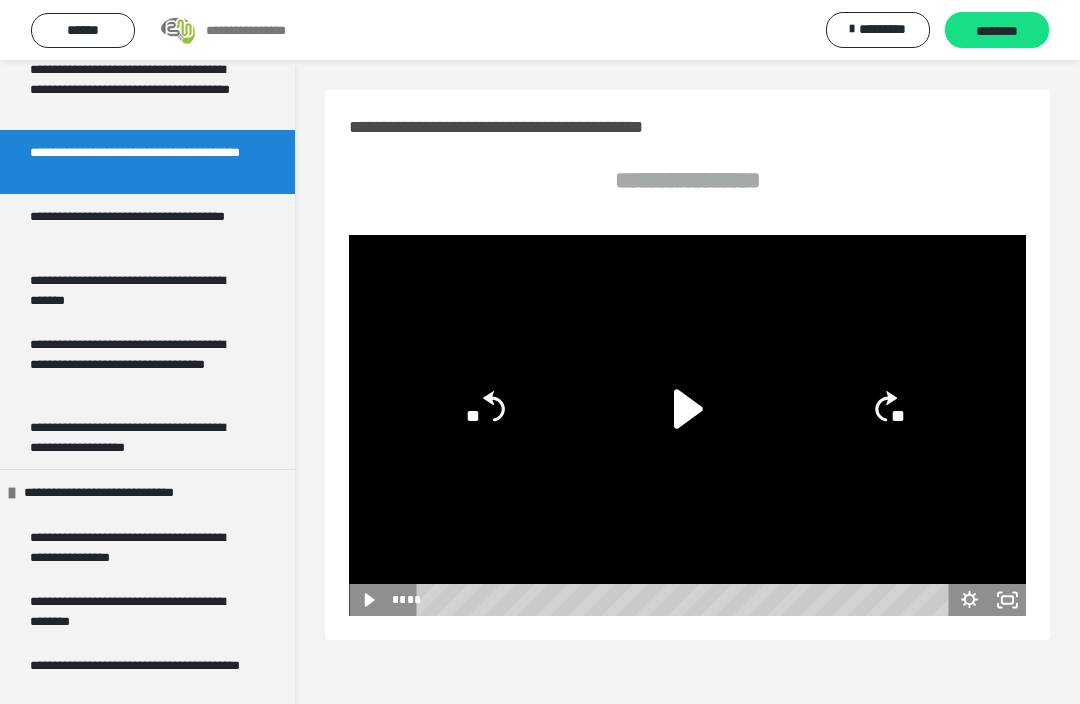 click on "**********" at bounding box center [139, 547] 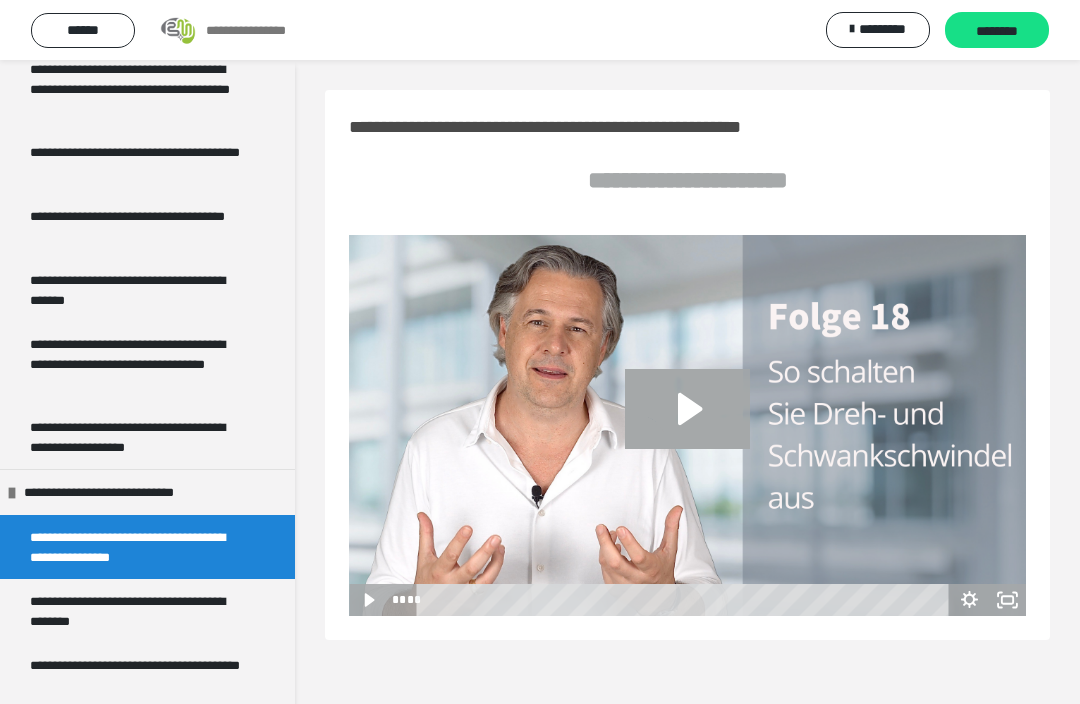 click 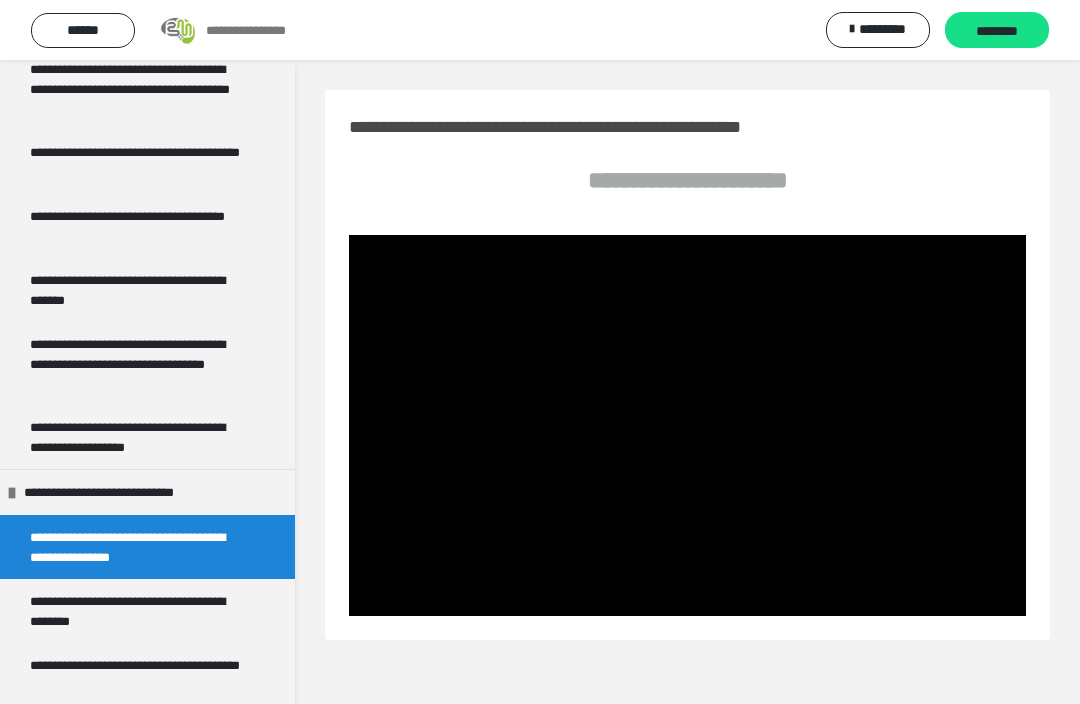 click on "**********" at bounding box center [139, 675] 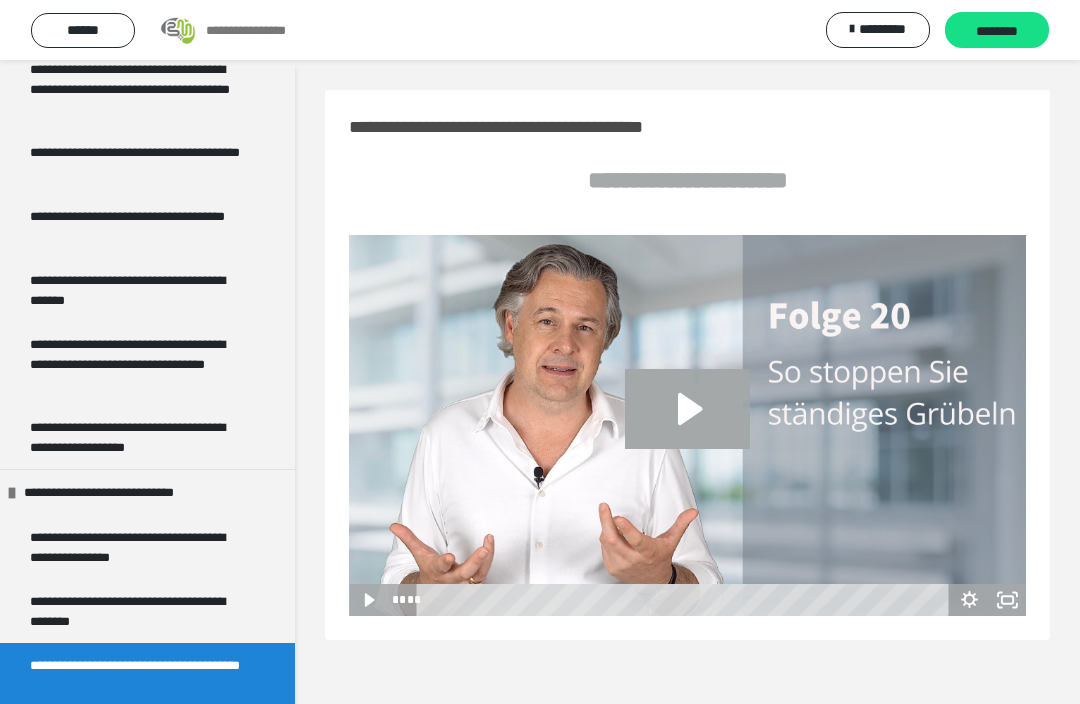 click 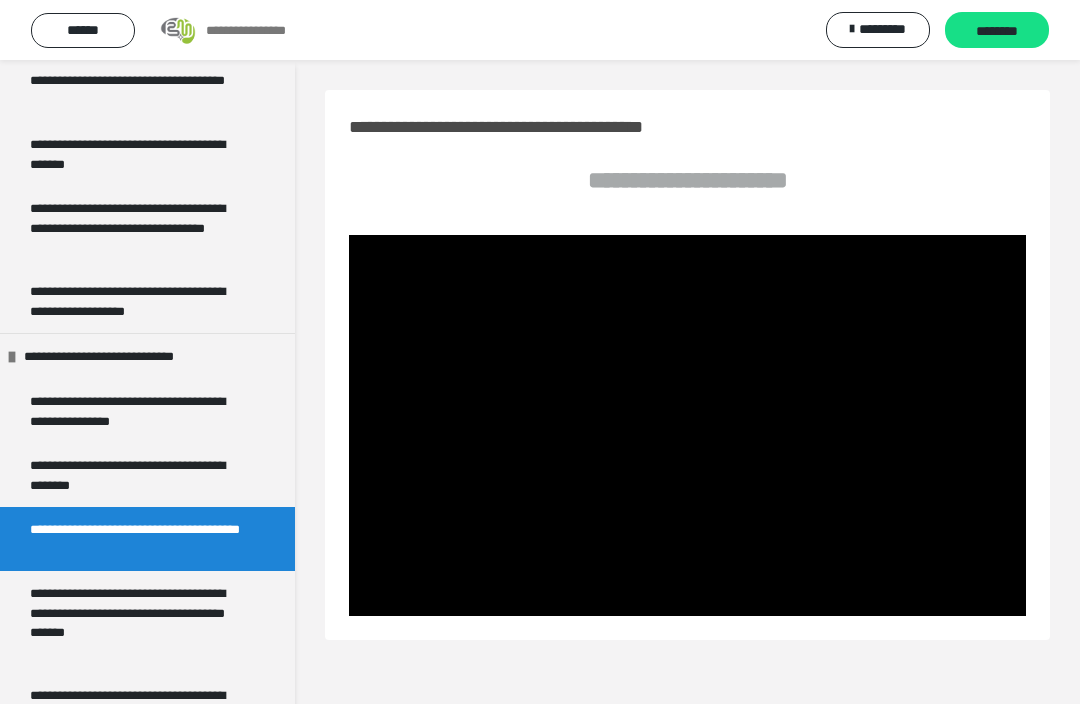 scroll, scrollTop: 1237, scrollLeft: 0, axis: vertical 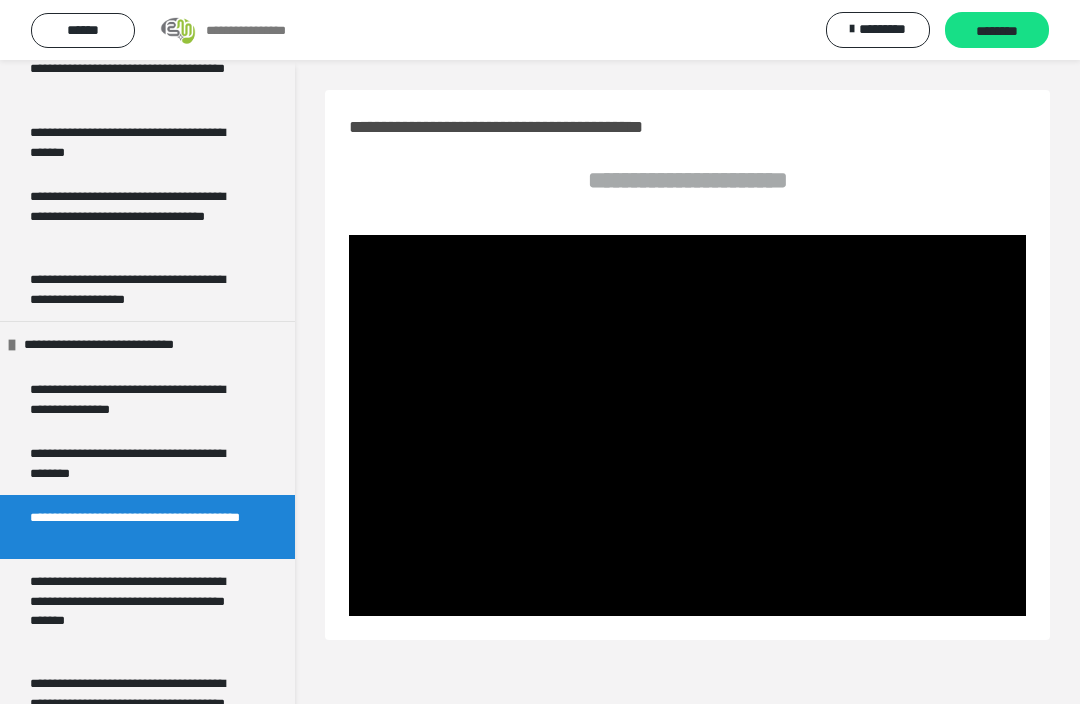 click on "**********" at bounding box center [139, 610] 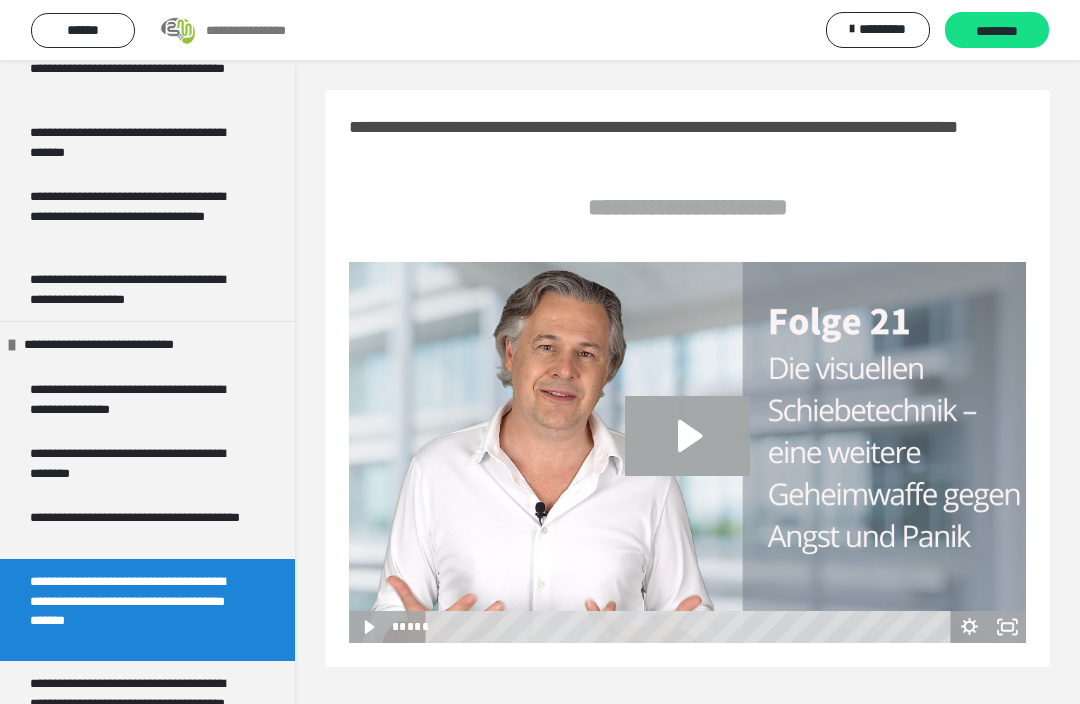 click 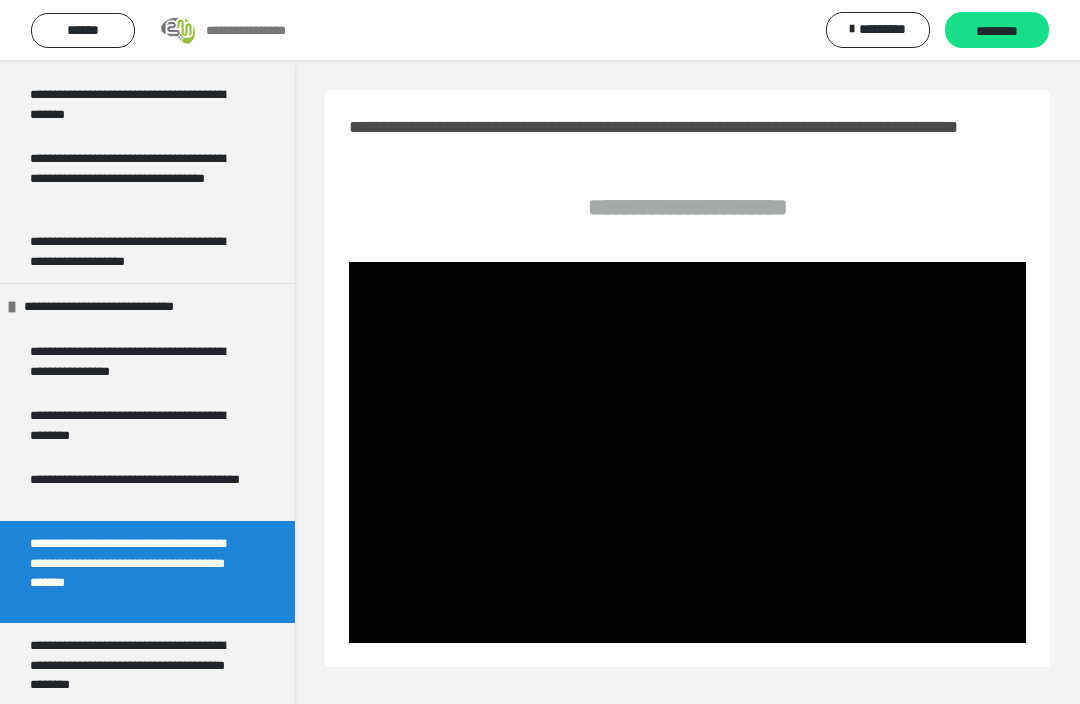 scroll, scrollTop: 1276, scrollLeft: 0, axis: vertical 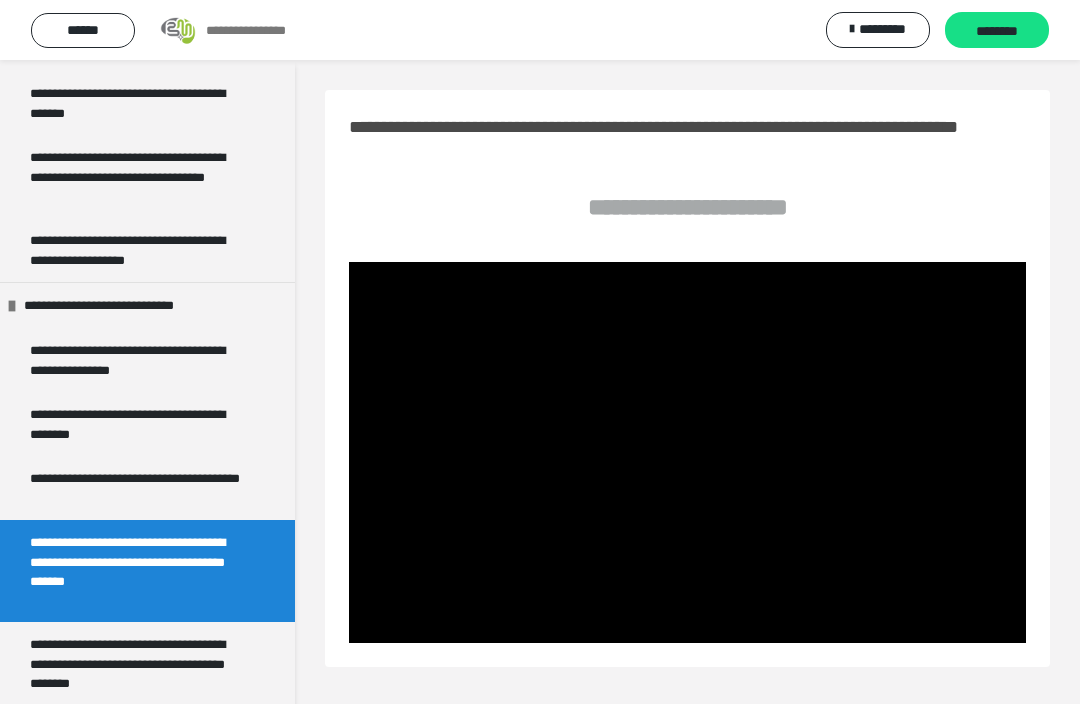 click at bounding box center (687, 452) 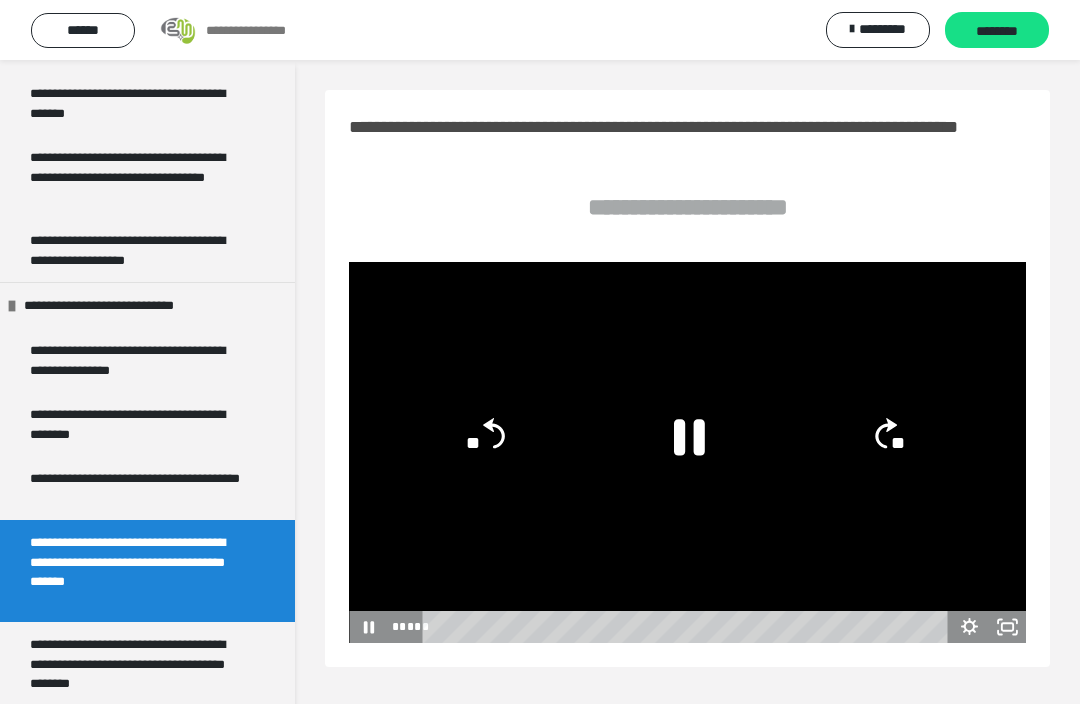 click 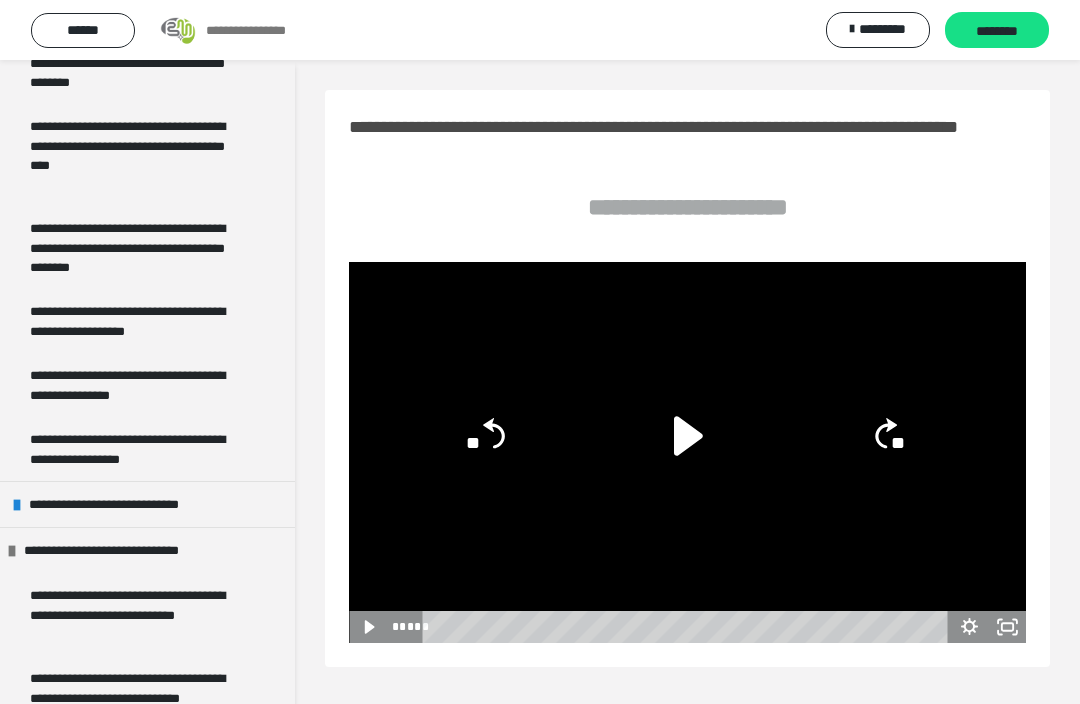 scroll, scrollTop: 1876, scrollLeft: 0, axis: vertical 